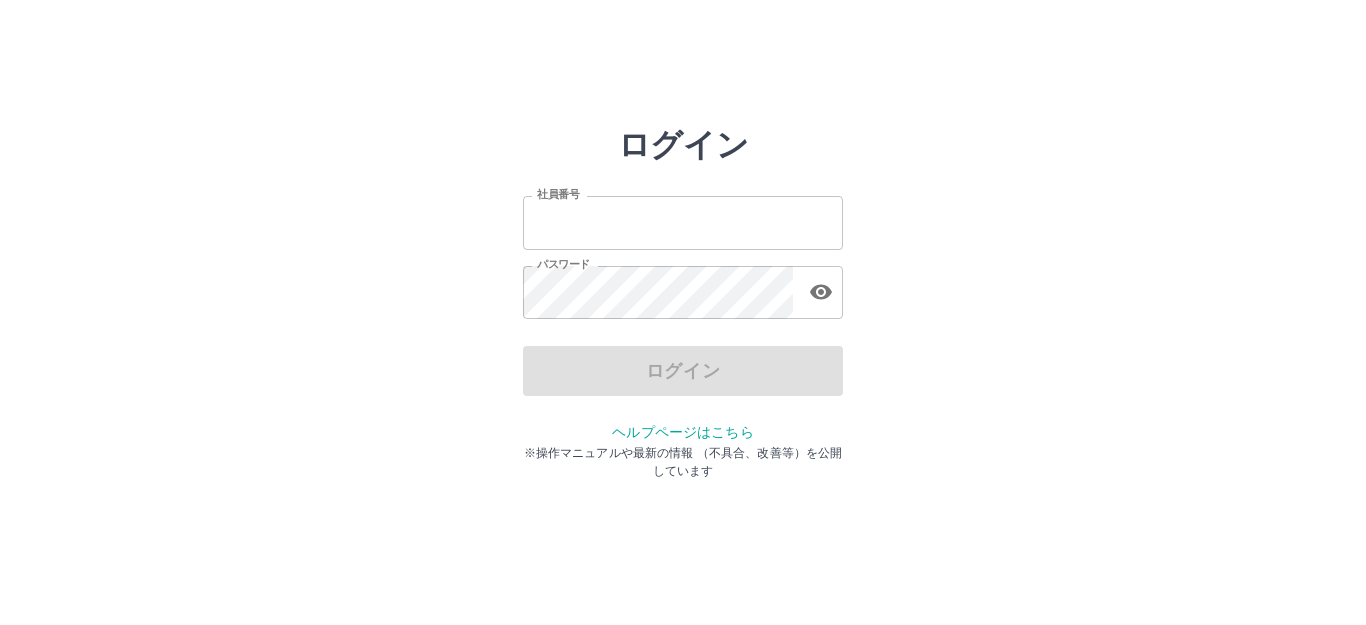 scroll, scrollTop: 0, scrollLeft: 0, axis: both 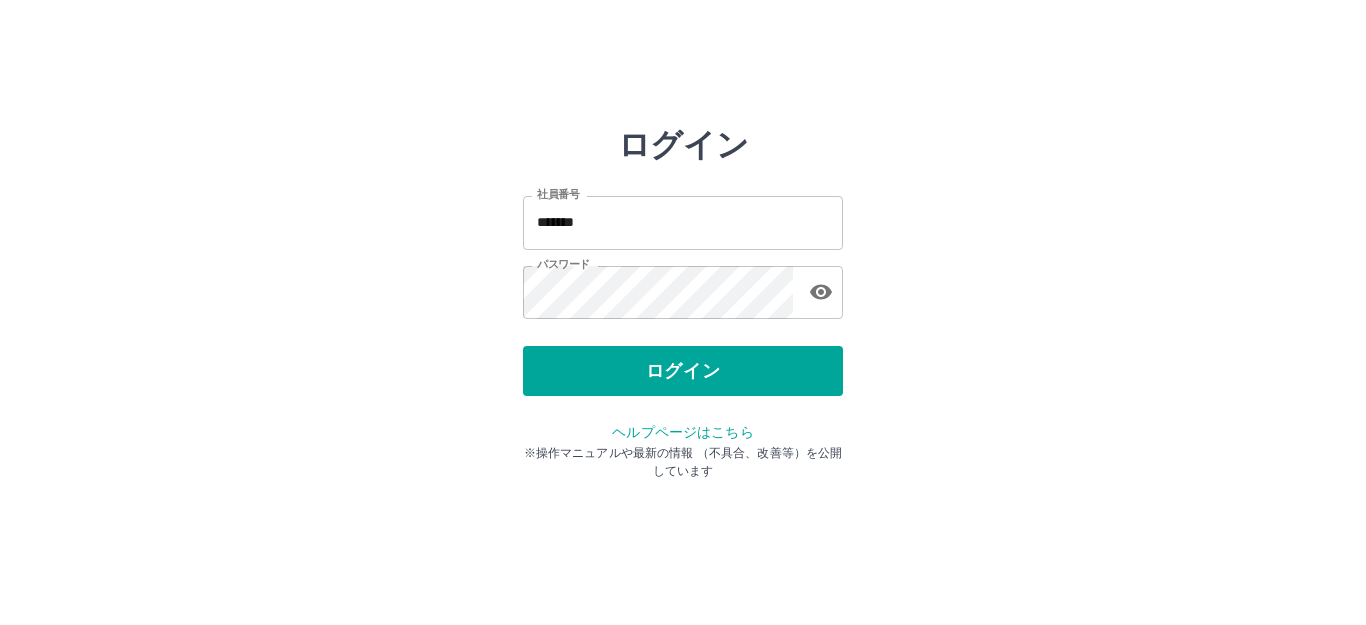 click on "ログイン" at bounding box center (683, 371) 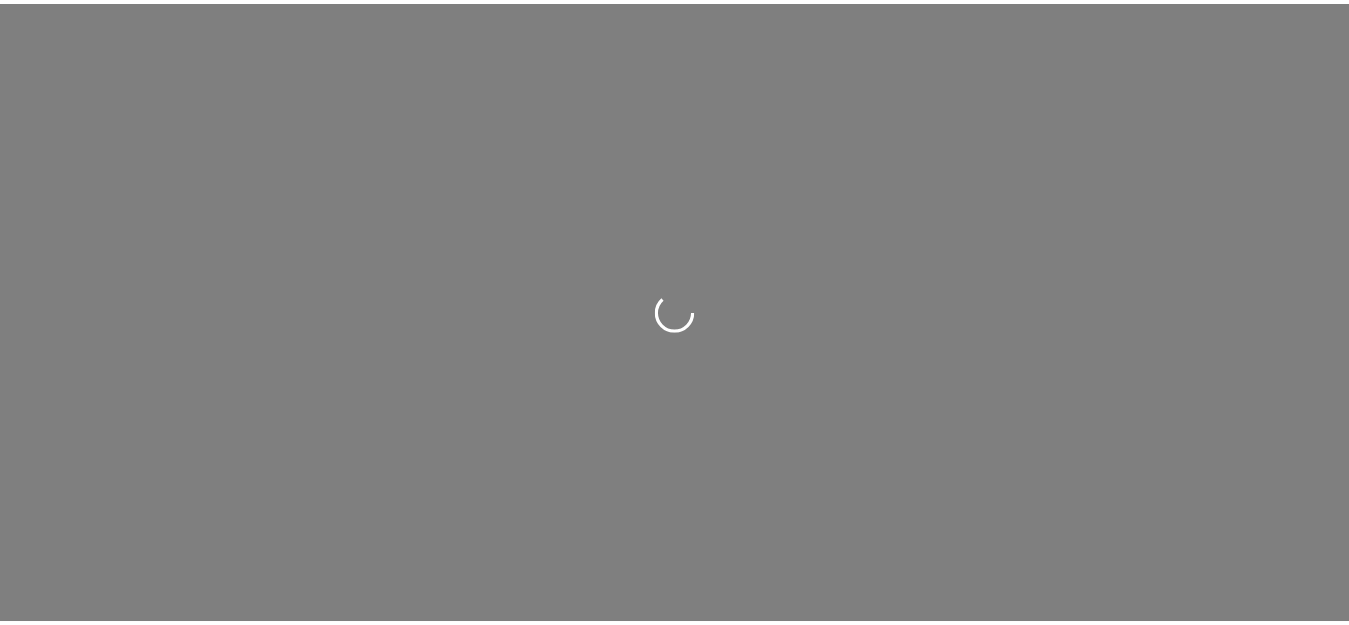 scroll, scrollTop: 0, scrollLeft: 0, axis: both 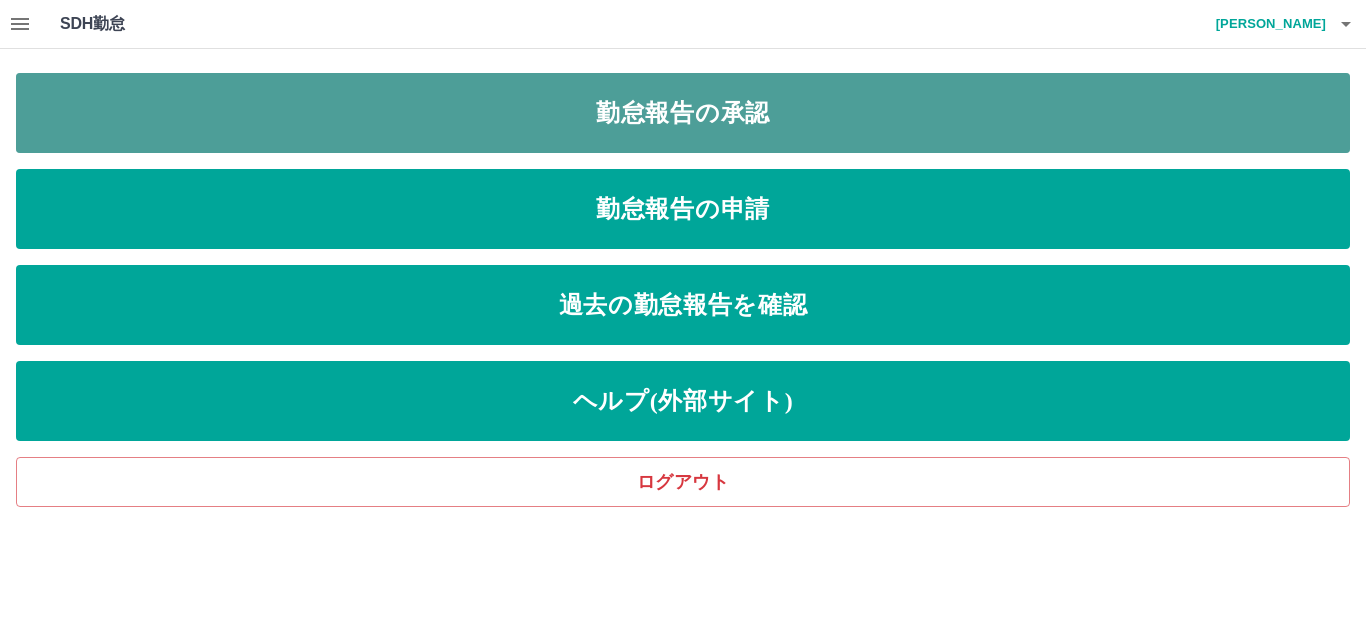 click on "勤怠報告の承認" at bounding box center (683, 113) 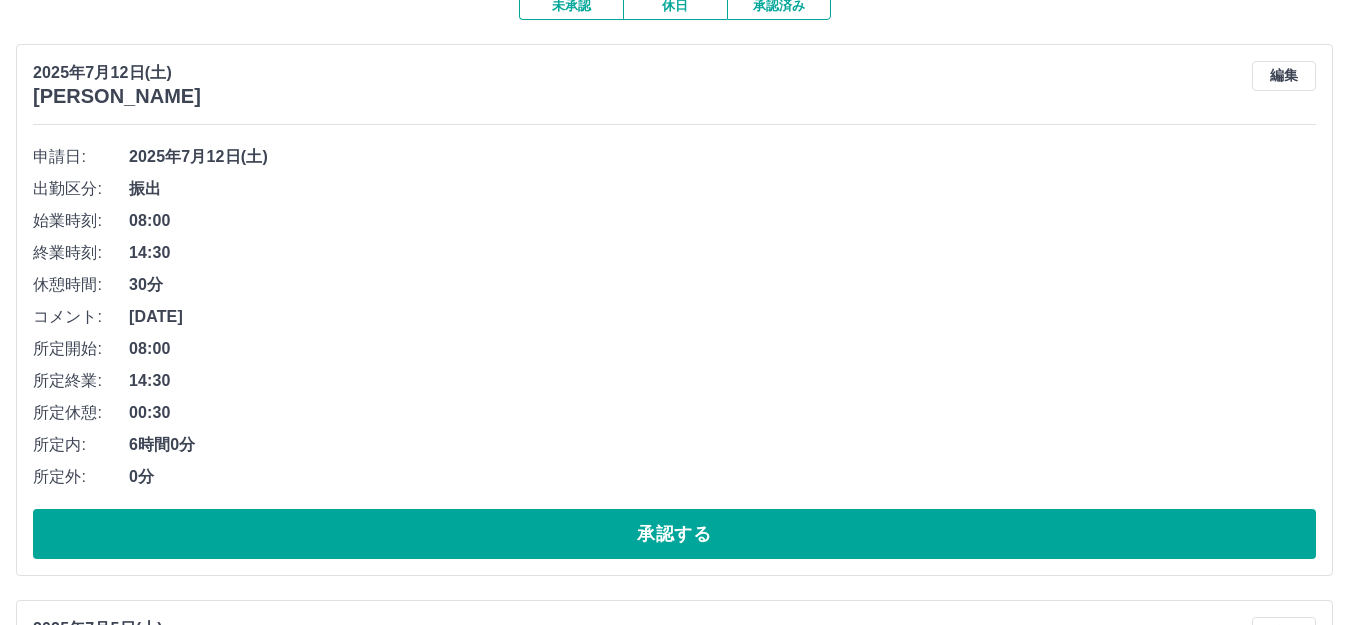 scroll, scrollTop: 200, scrollLeft: 0, axis: vertical 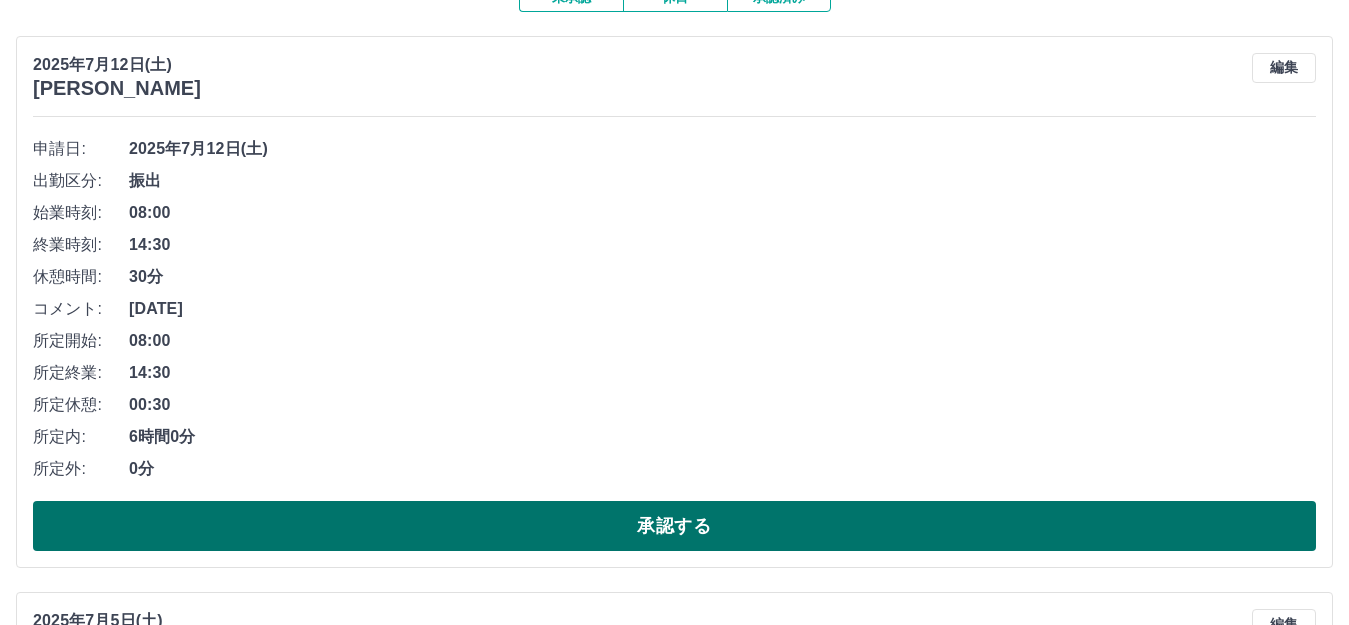 click on "承認する" at bounding box center (674, 526) 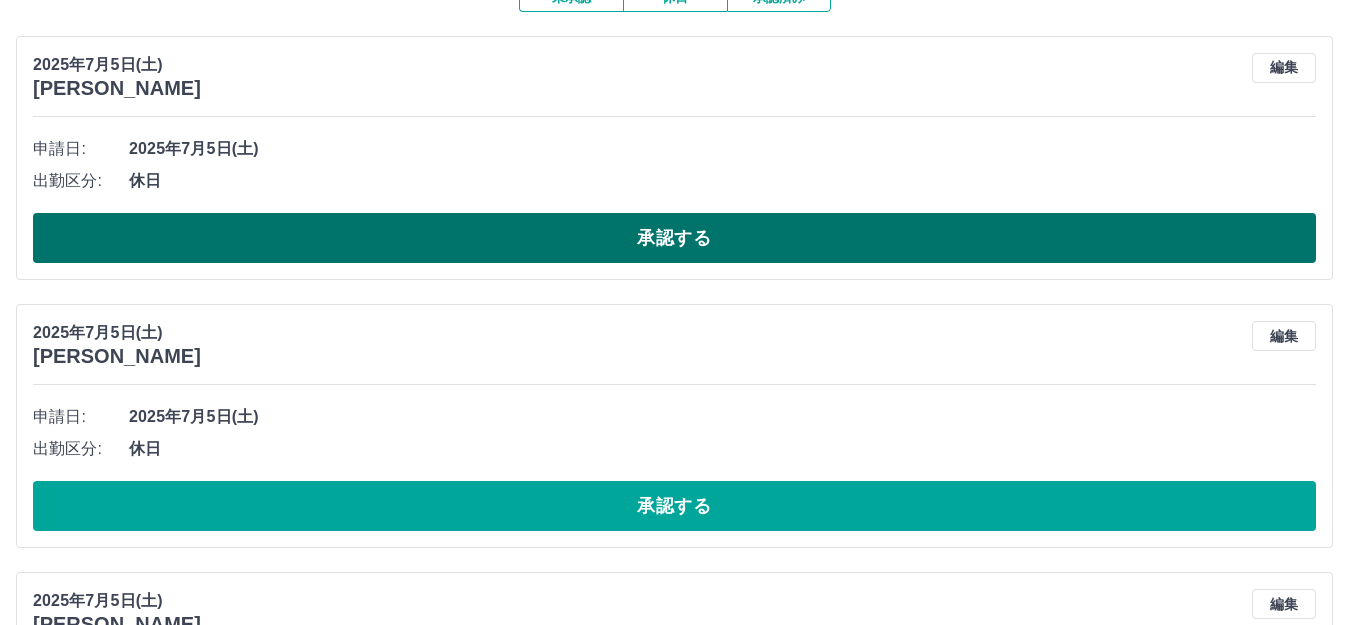 click on "承認する" at bounding box center (674, 238) 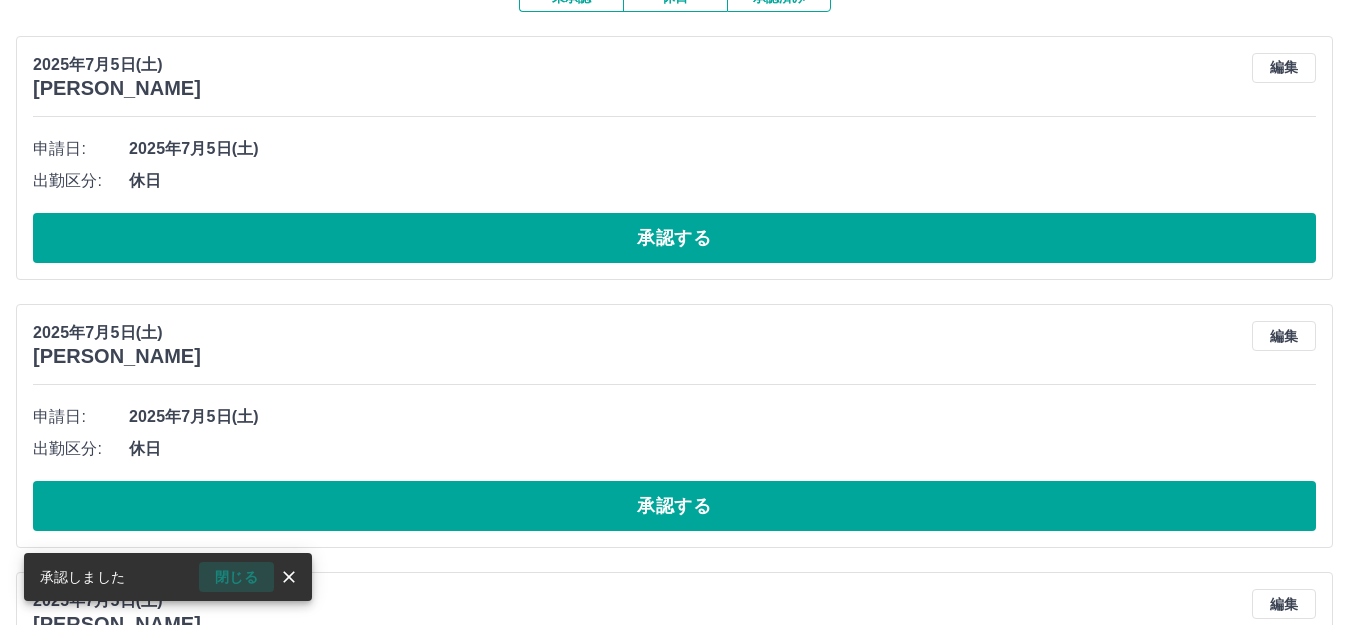 click on "閉じる" at bounding box center [236, 577] 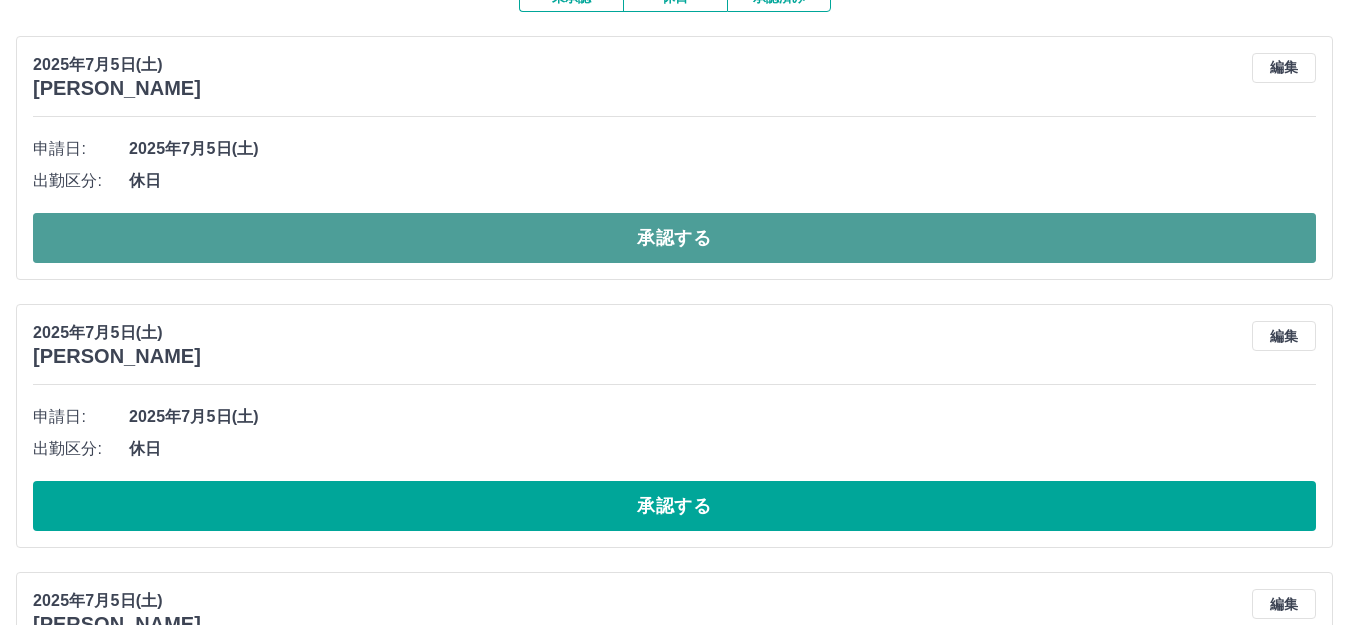 click on "承認する" at bounding box center [674, 238] 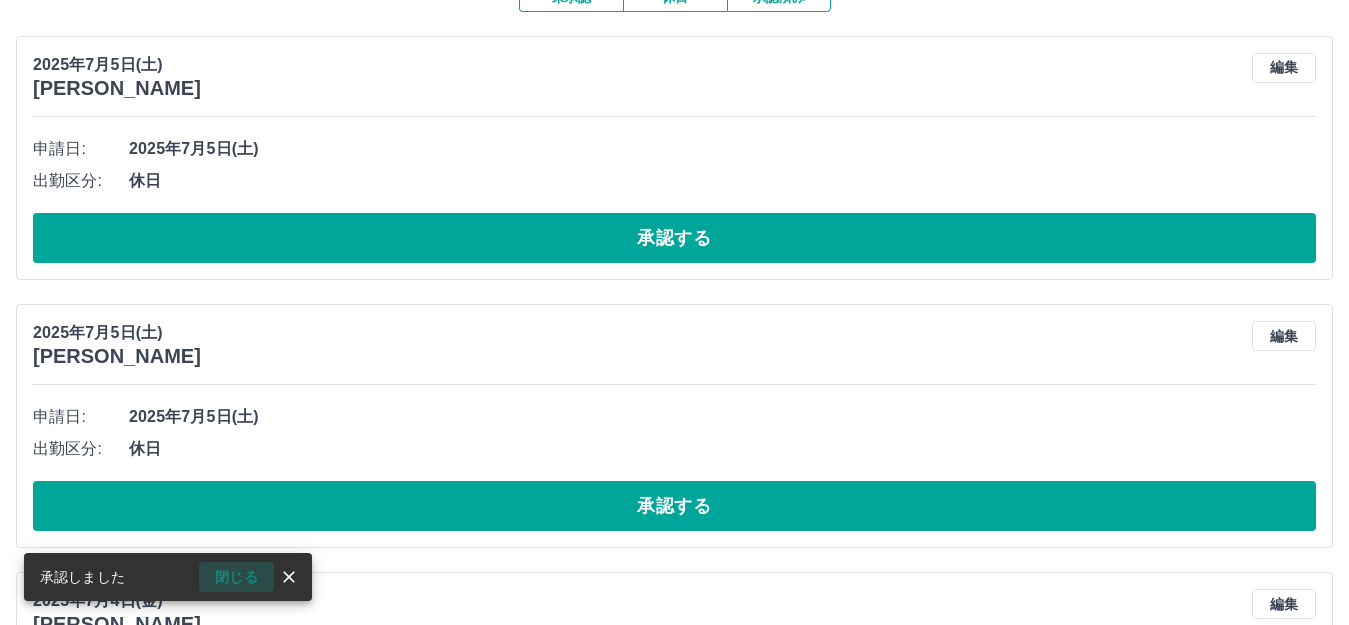 click on "閉じる" at bounding box center [236, 577] 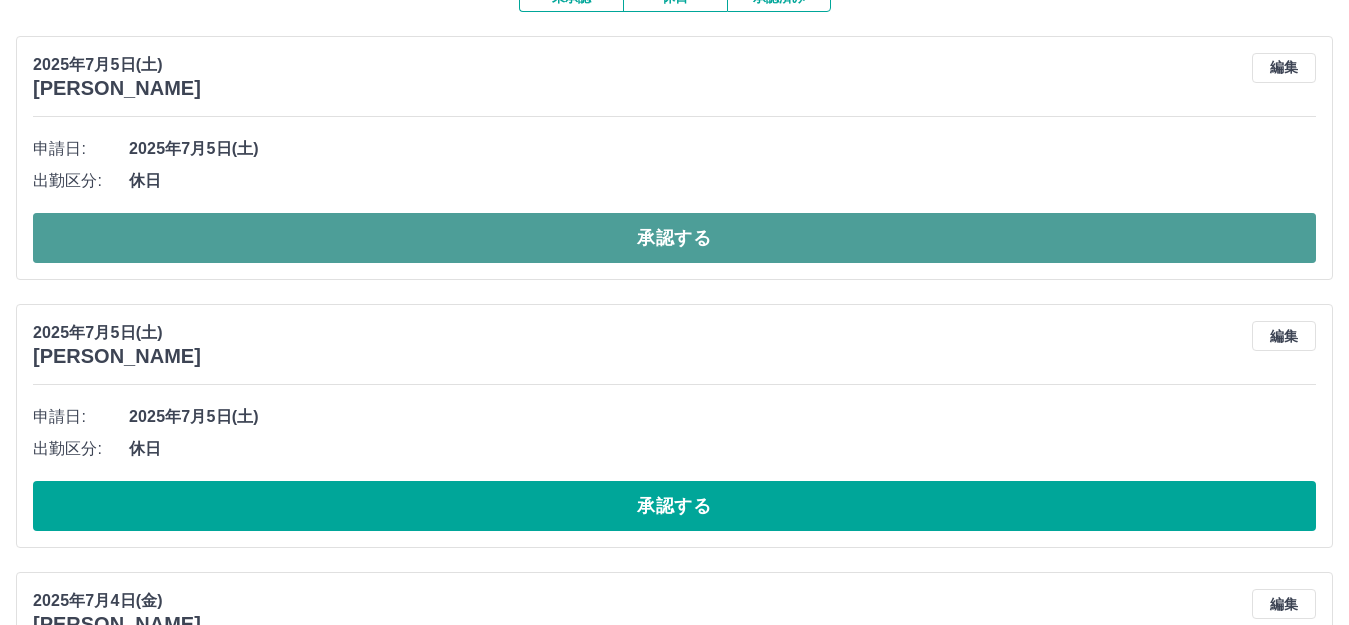 click on "承認する" at bounding box center [674, 238] 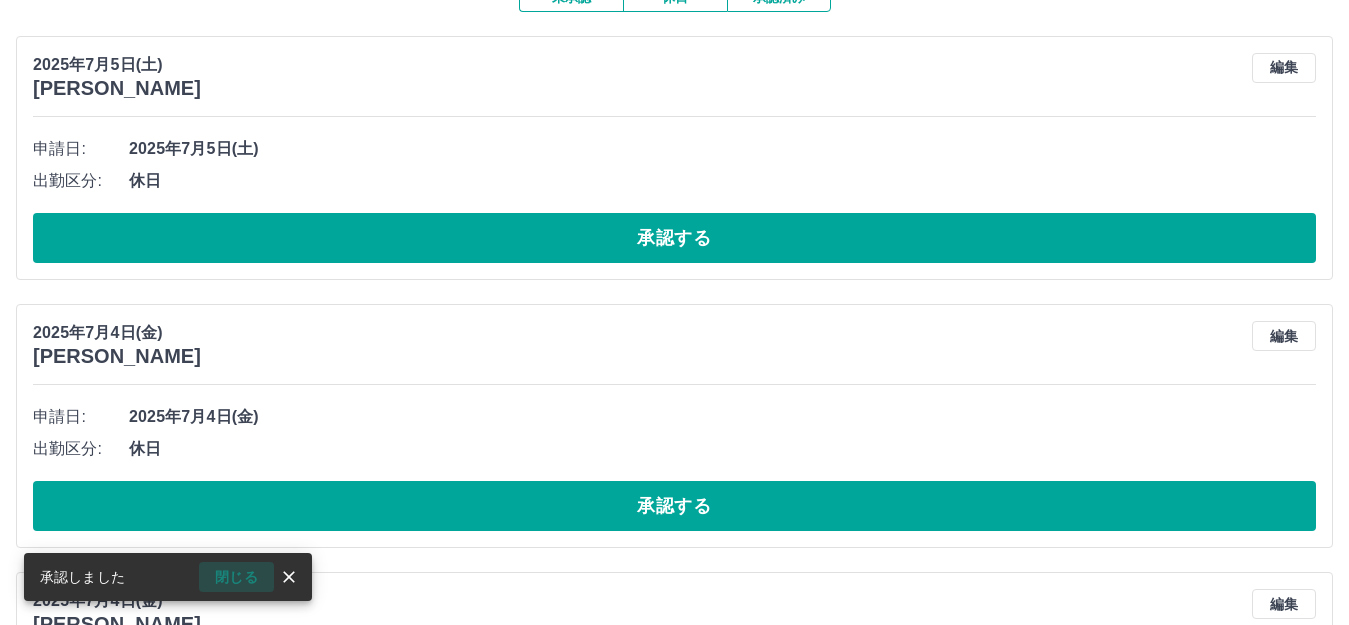 click on "閉じる" at bounding box center (236, 577) 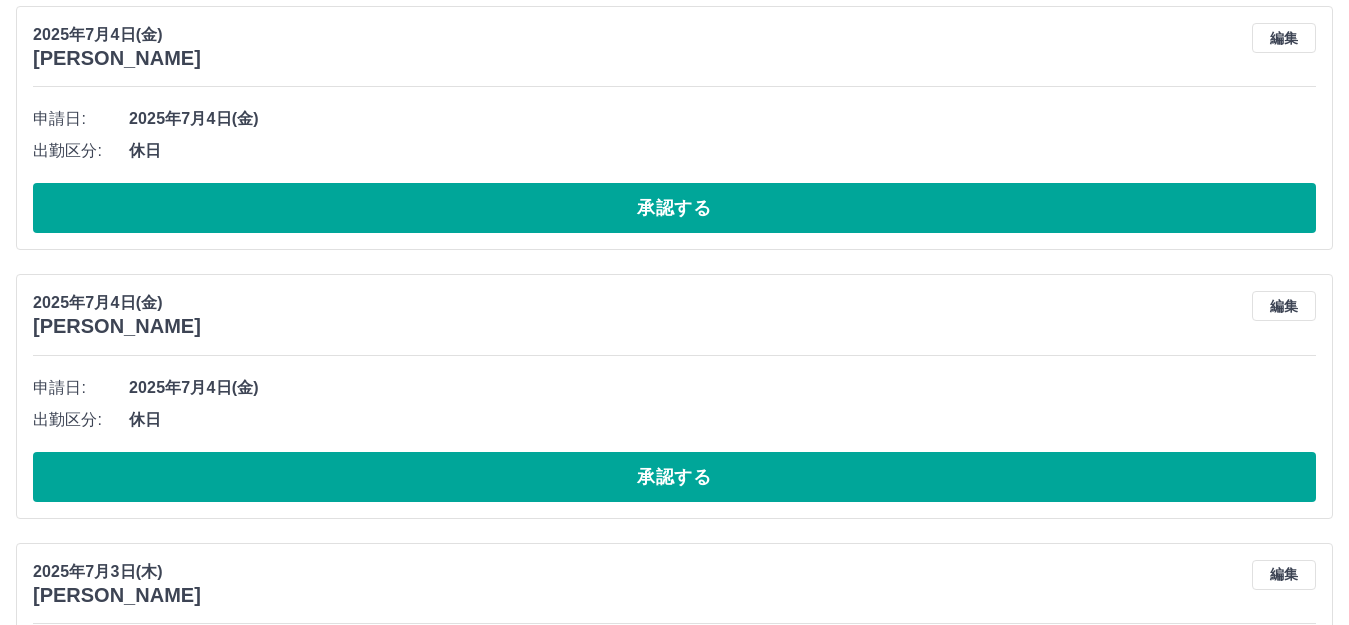 scroll, scrollTop: 500, scrollLeft: 0, axis: vertical 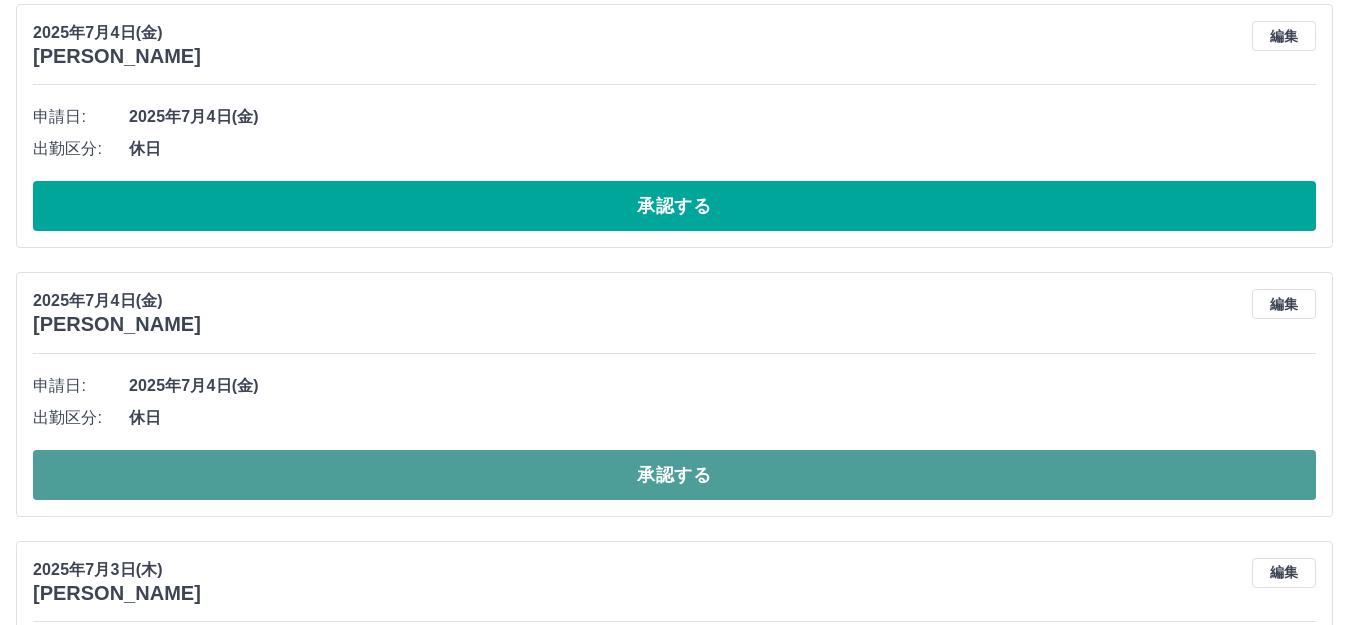 click on "承認する" at bounding box center (674, 475) 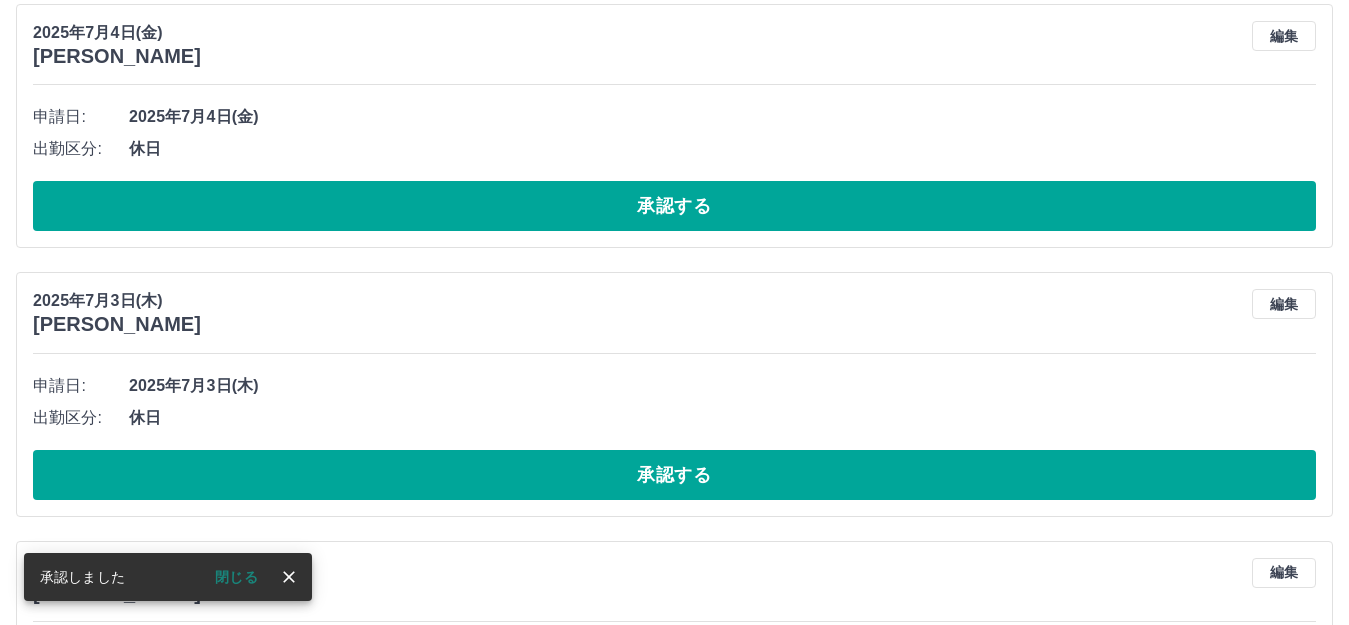 click on "閉じる" at bounding box center [236, 577] 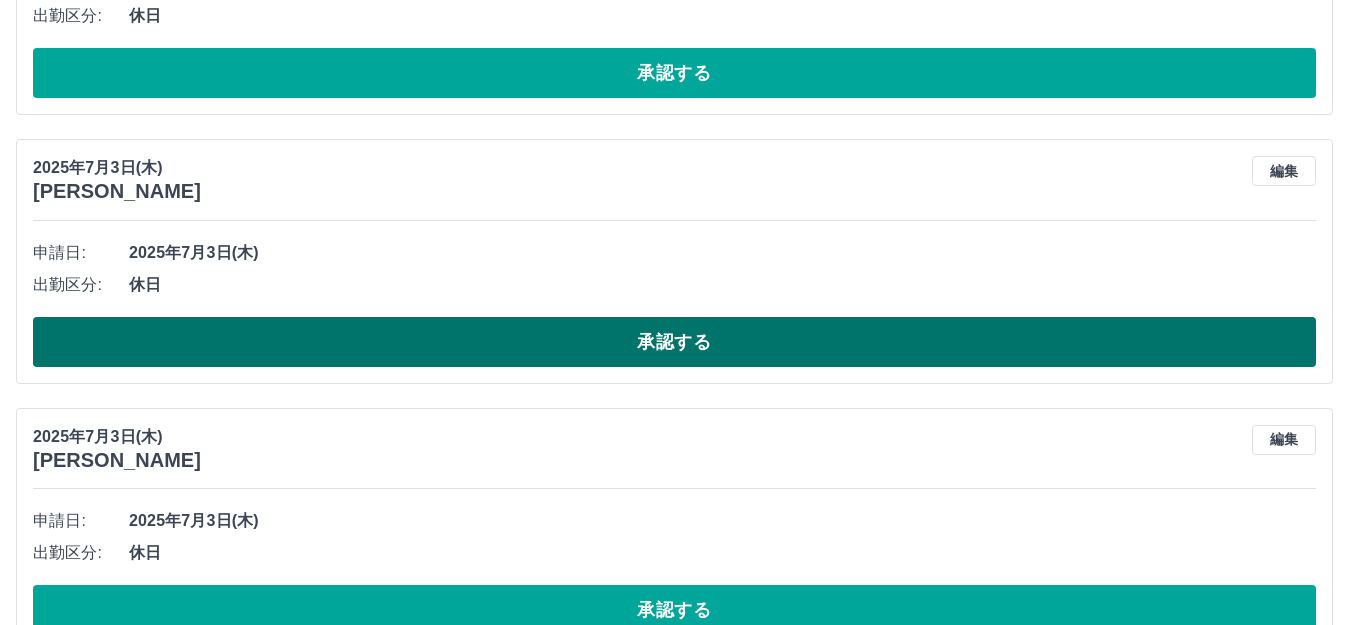 scroll, scrollTop: 686, scrollLeft: 0, axis: vertical 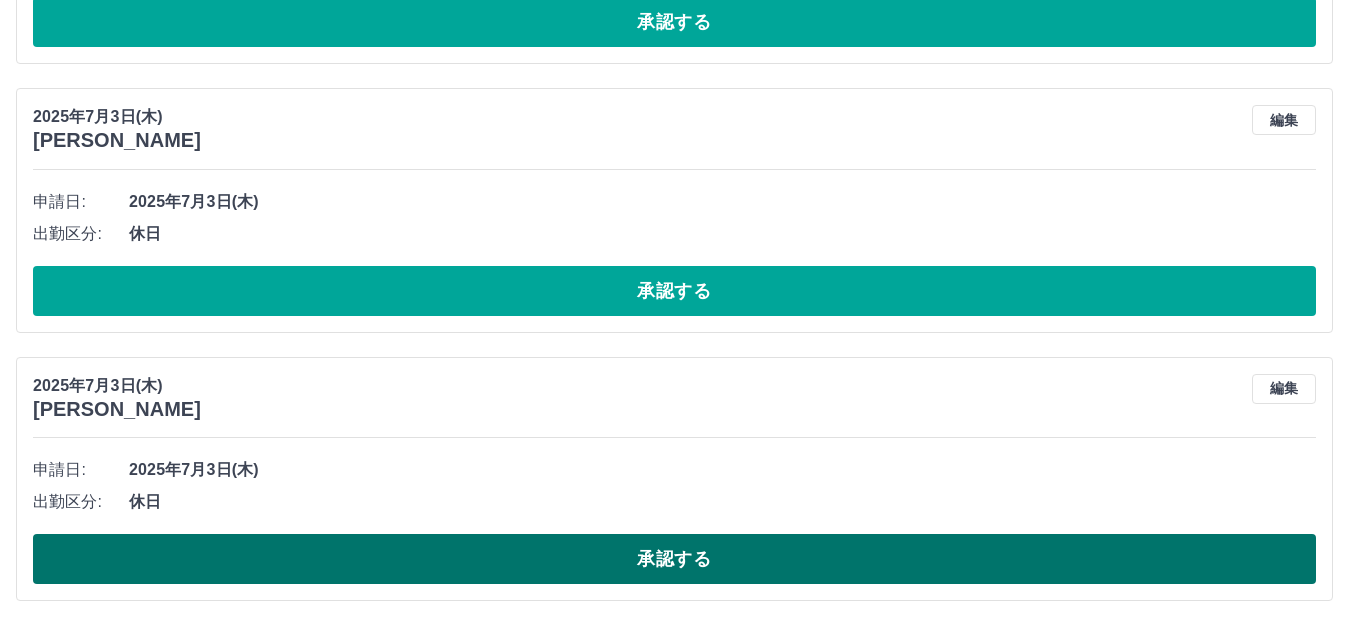 click on "承認する" at bounding box center [674, 559] 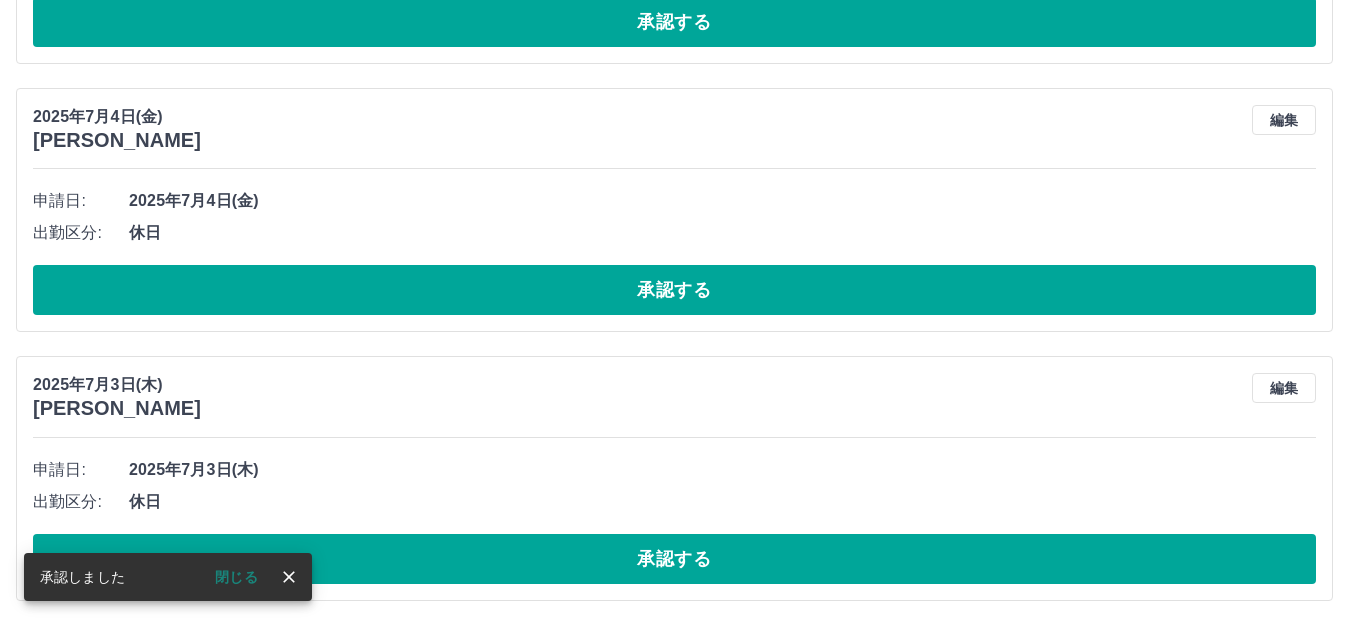 scroll, scrollTop: 418, scrollLeft: 0, axis: vertical 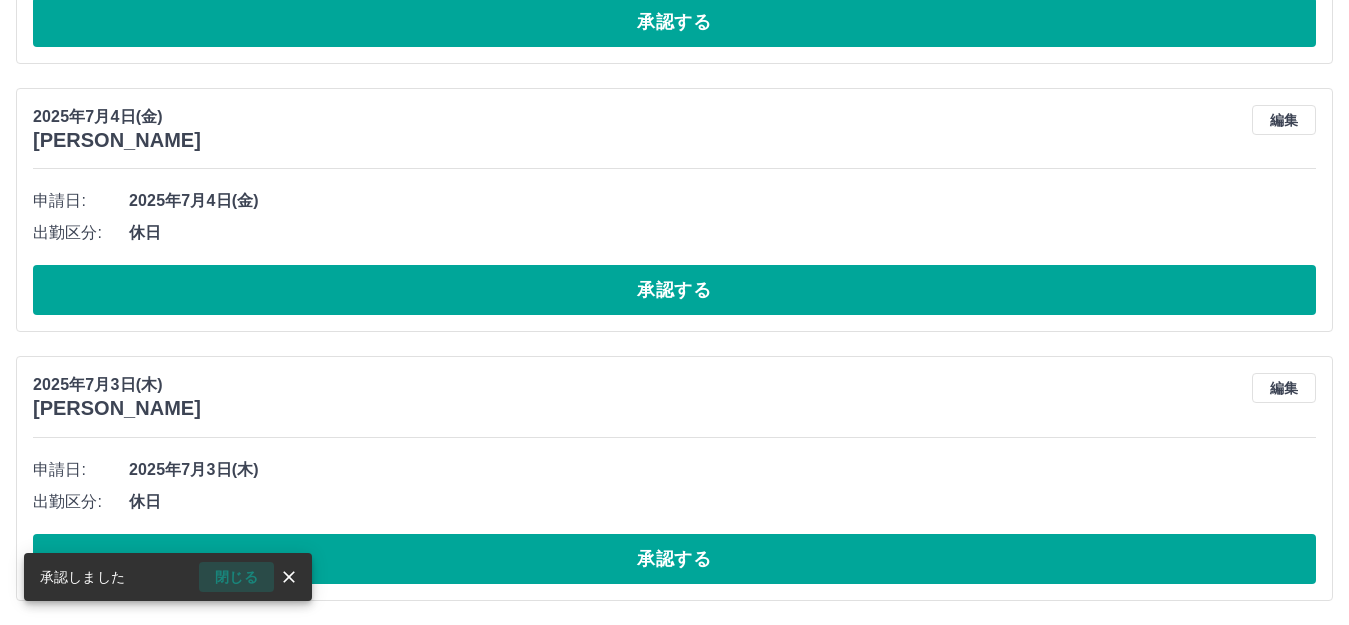 click on "閉じる" at bounding box center (236, 577) 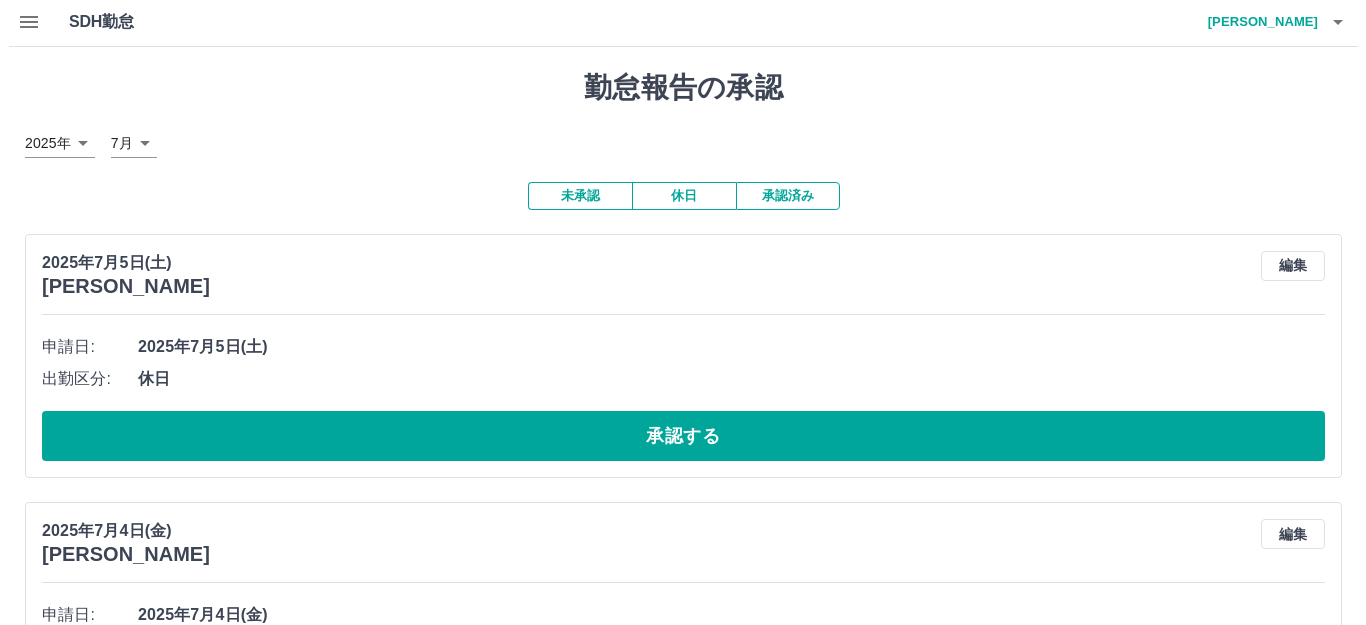 scroll, scrollTop: 0, scrollLeft: 0, axis: both 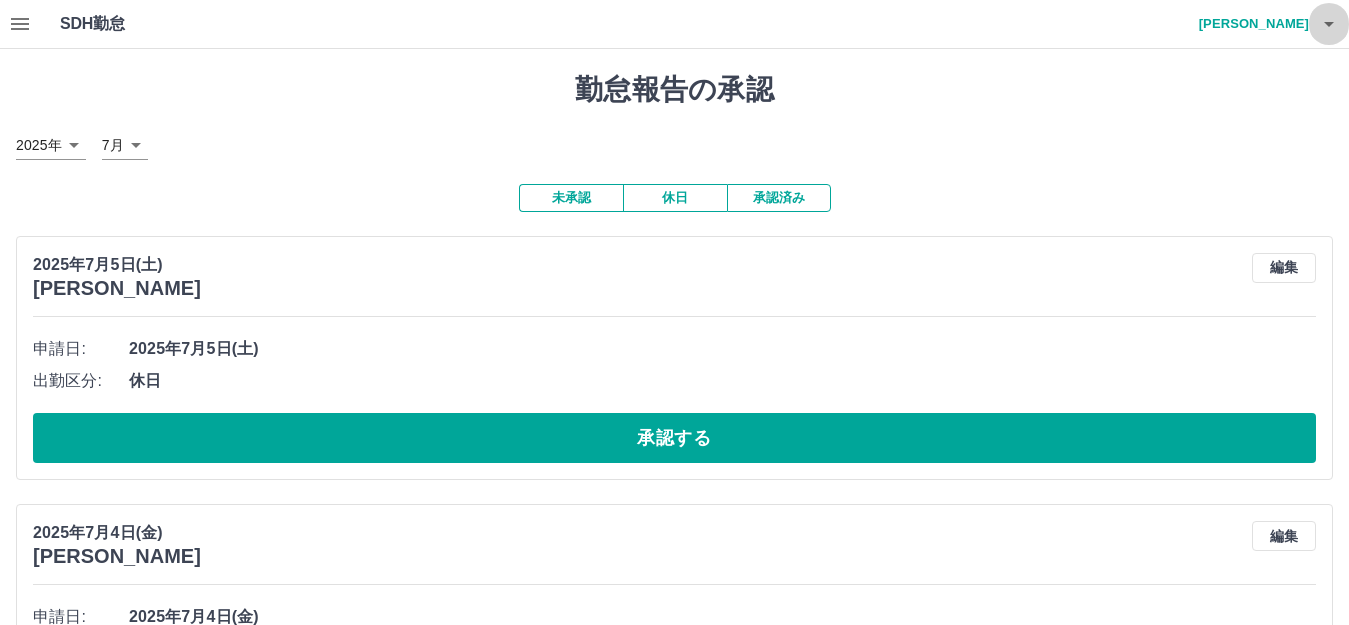 click 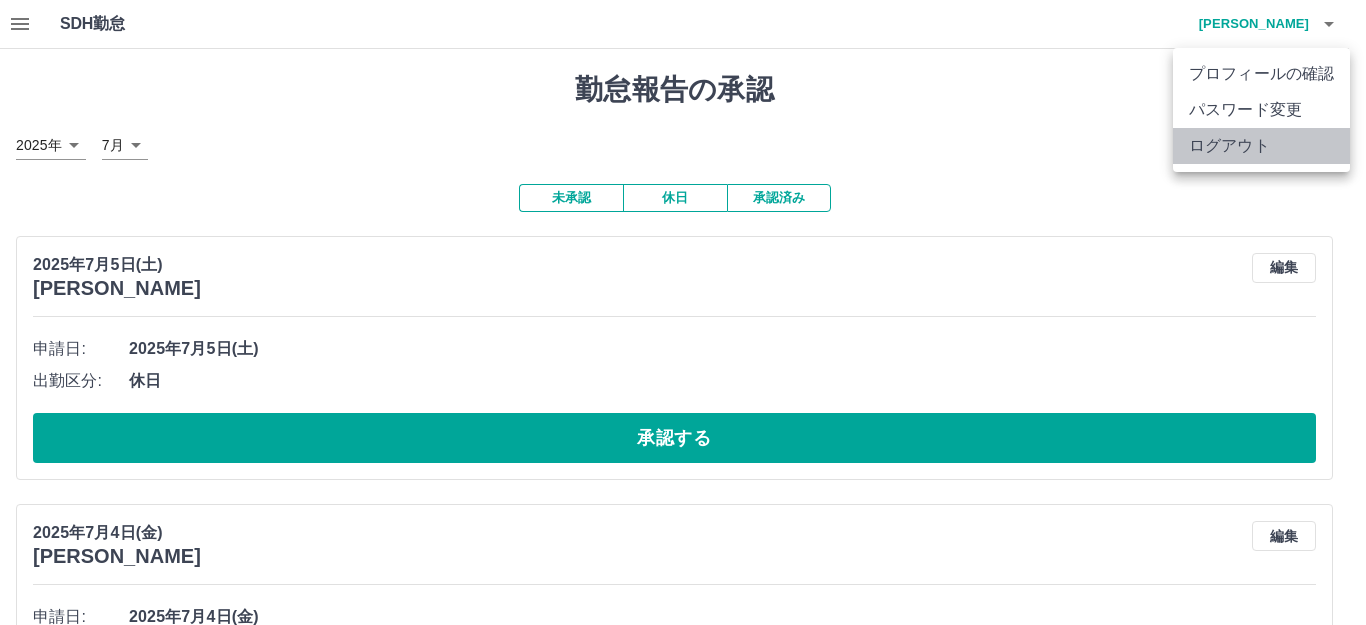 click on "ログアウト" at bounding box center (1261, 146) 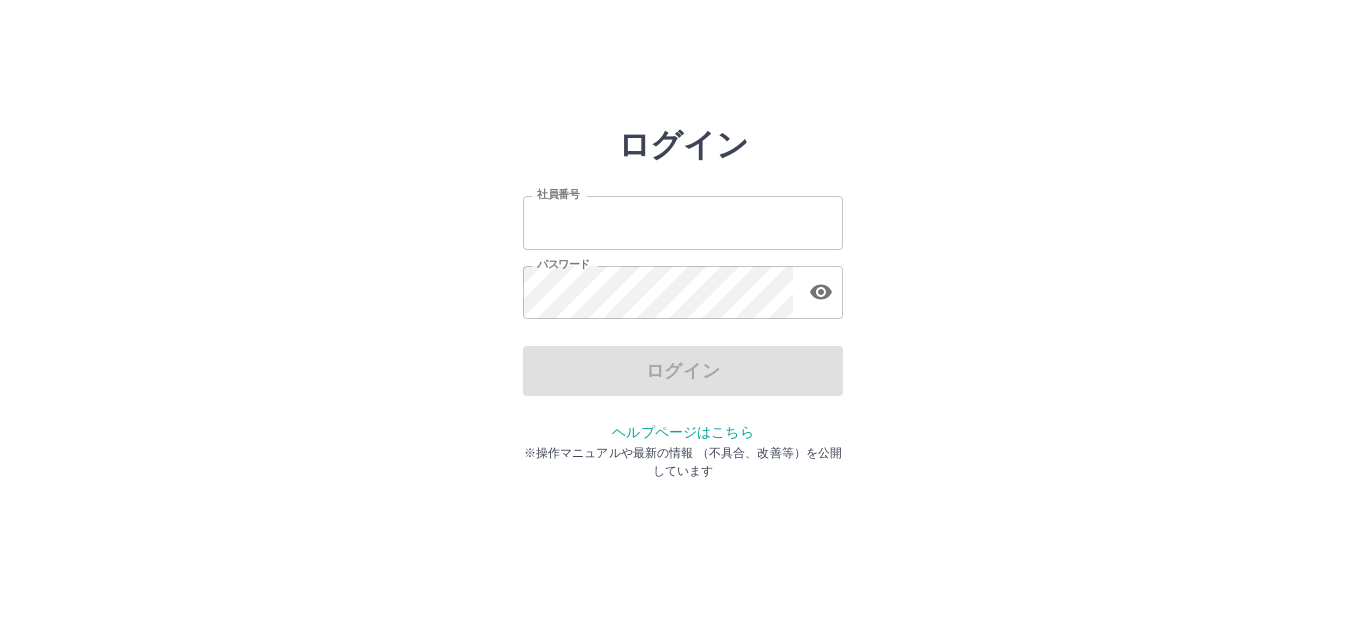 scroll, scrollTop: 0, scrollLeft: 0, axis: both 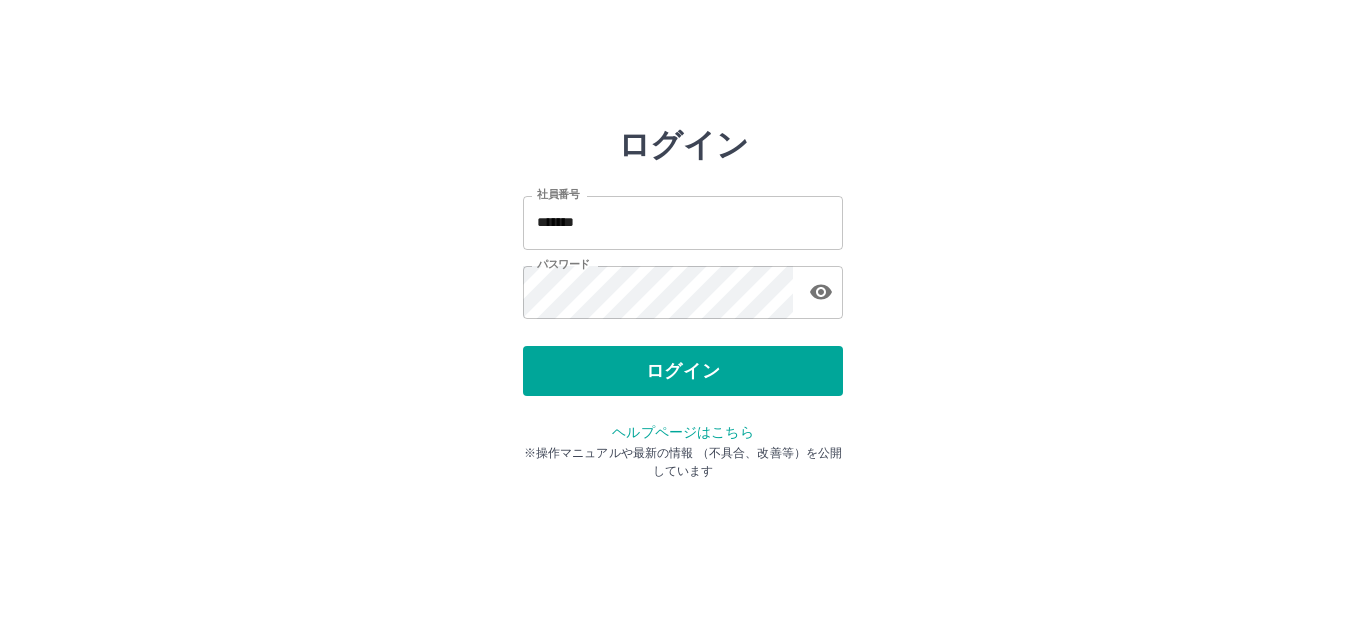 click on "ログイン" at bounding box center [683, 371] 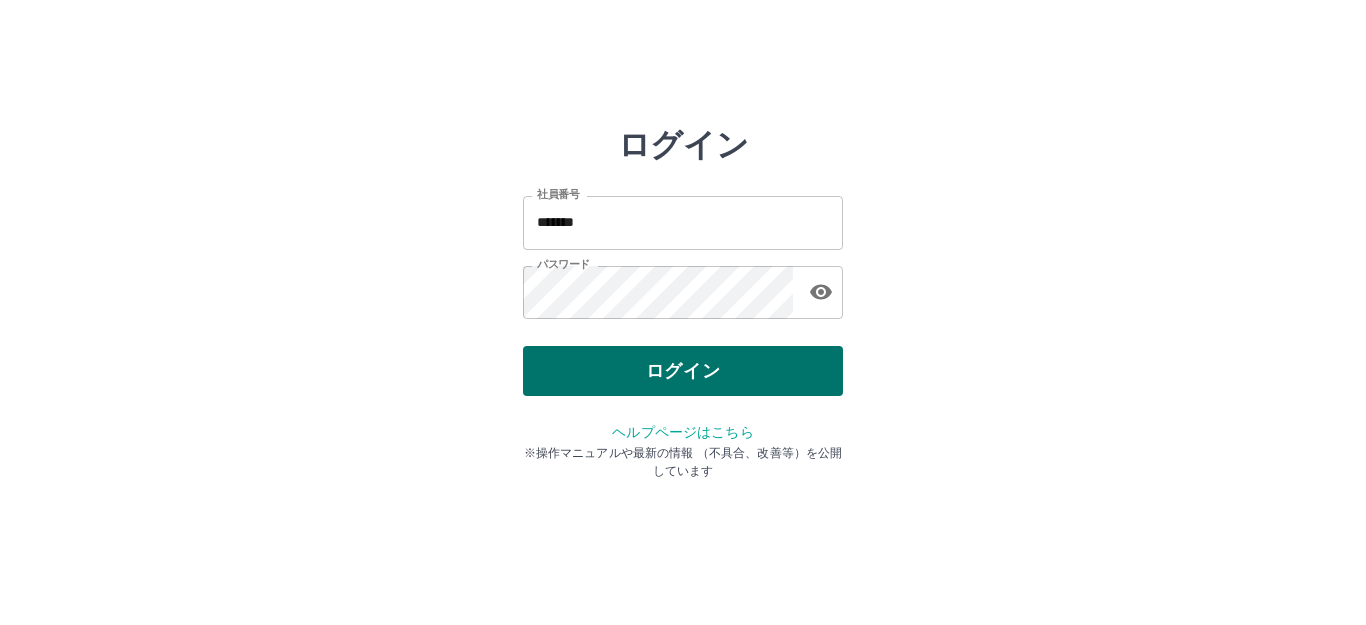 click on "ログイン" at bounding box center [683, 371] 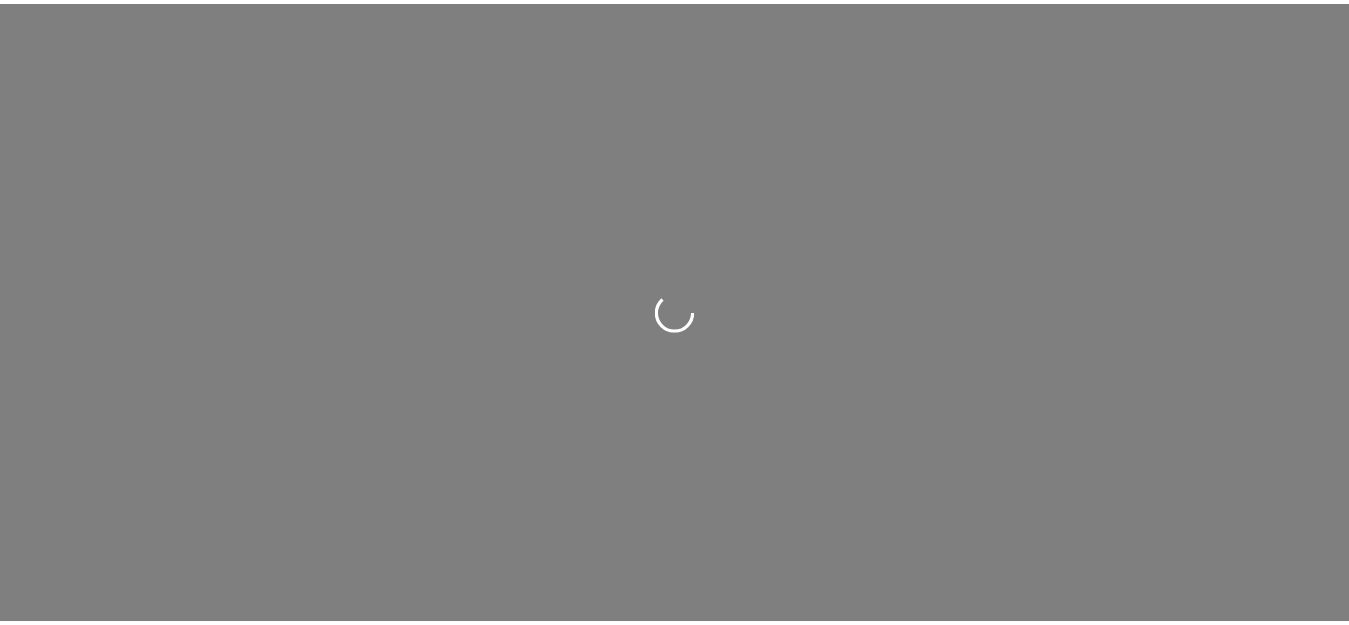 scroll, scrollTop: 0, scrollLeft: 0, axis: both 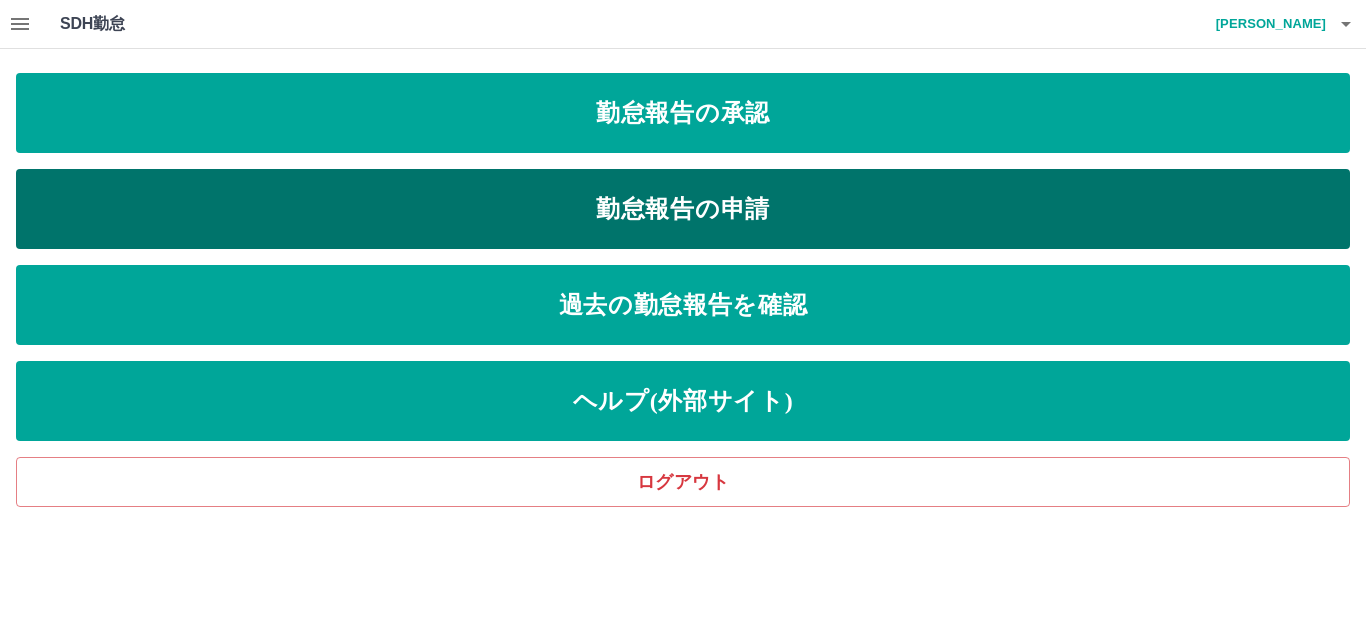 click on "勤怠報告の申請" at bounding box center (683, 209) 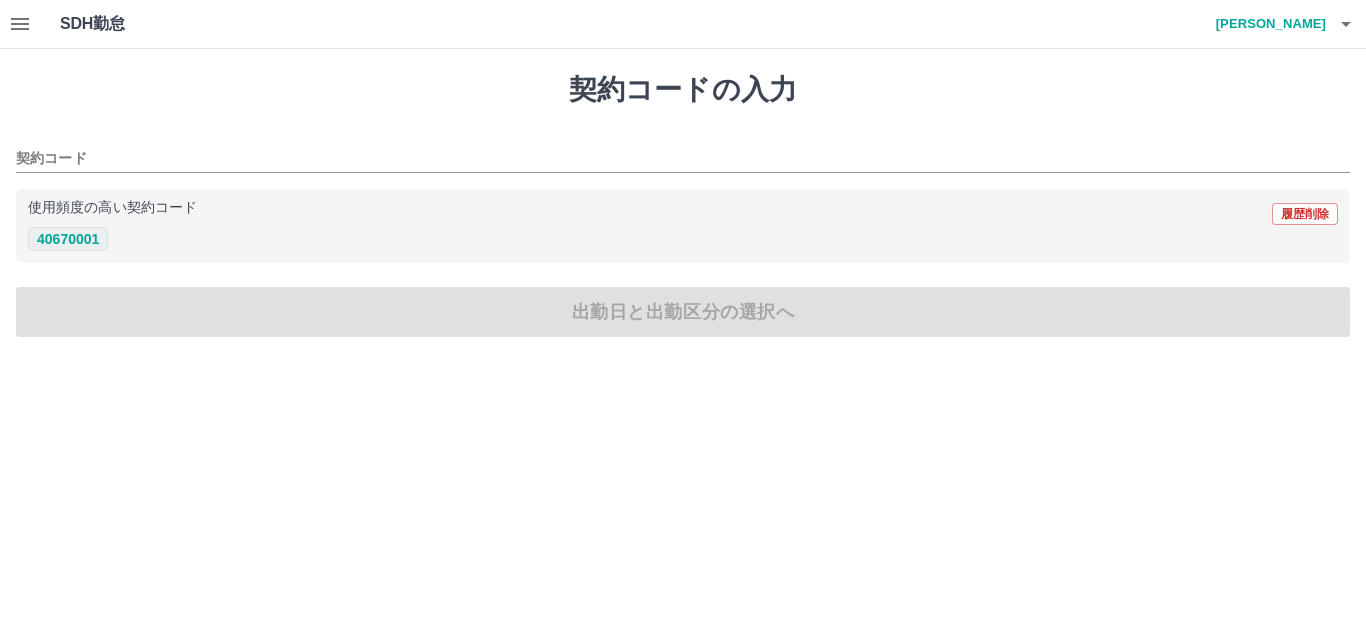 click on "40670001" at bounding box center [68, 239] 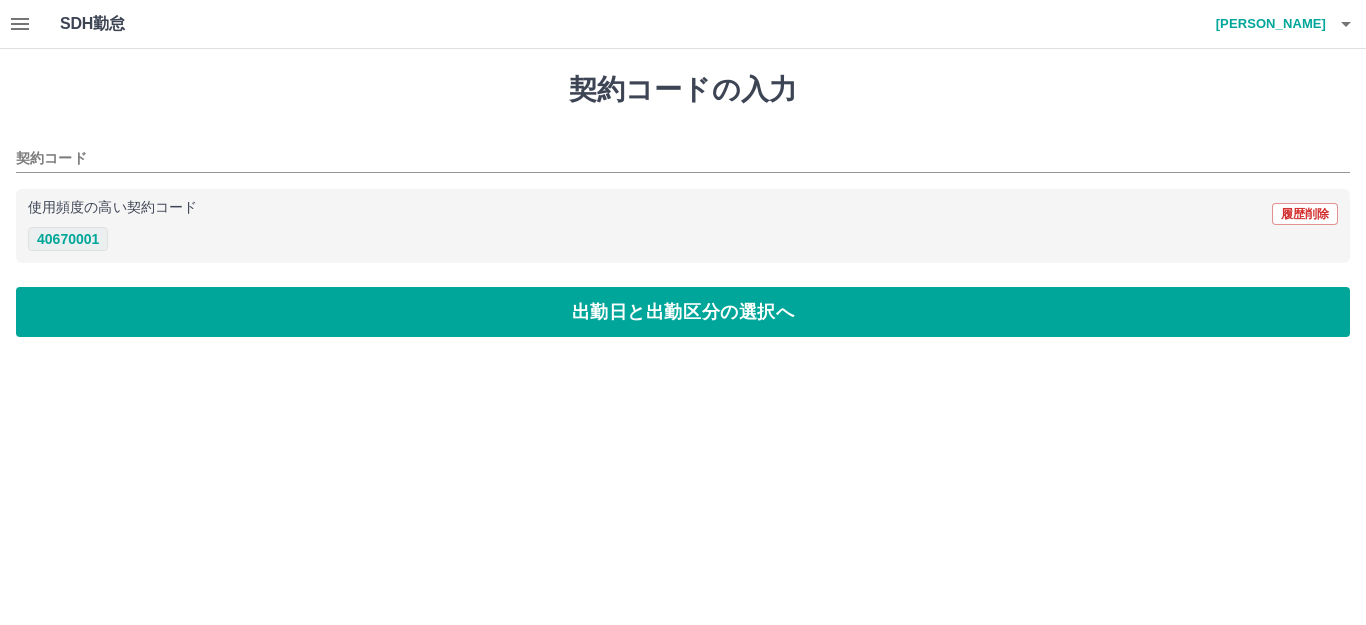 type on "********" 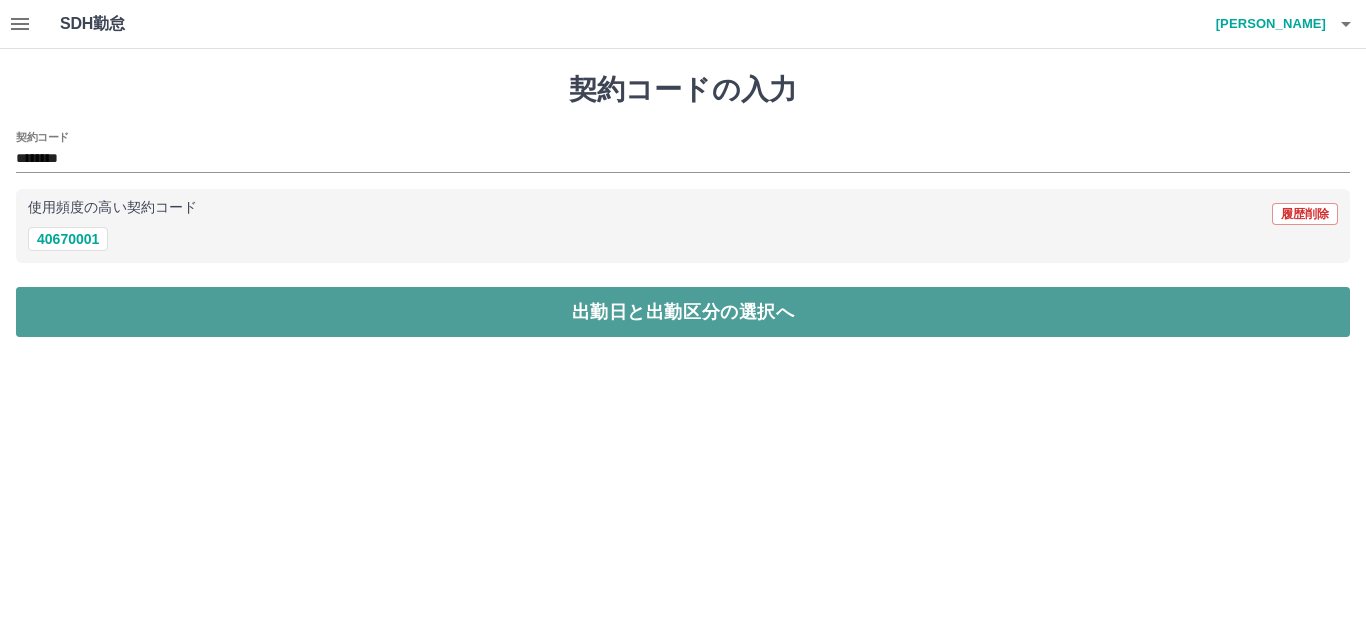 click on "出勤日と出勤区分の選択へ" at bounding box center (683, 312) 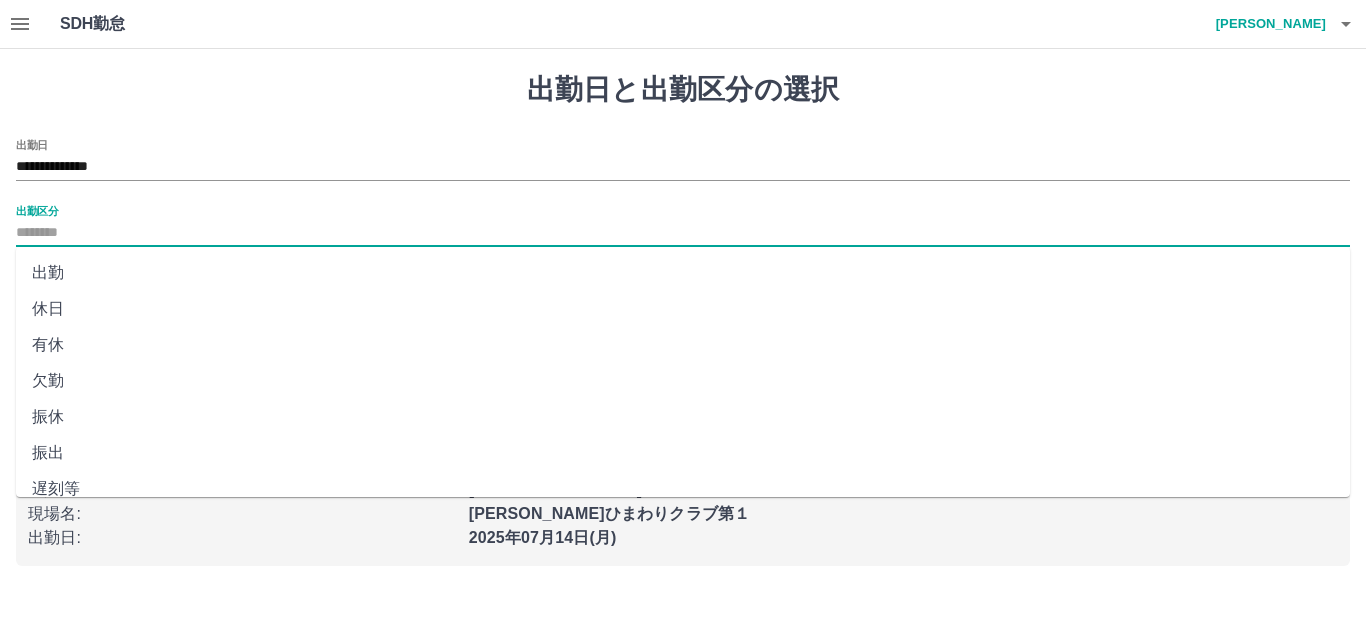 click on "出勤区分" at bounding box center [683, 233] 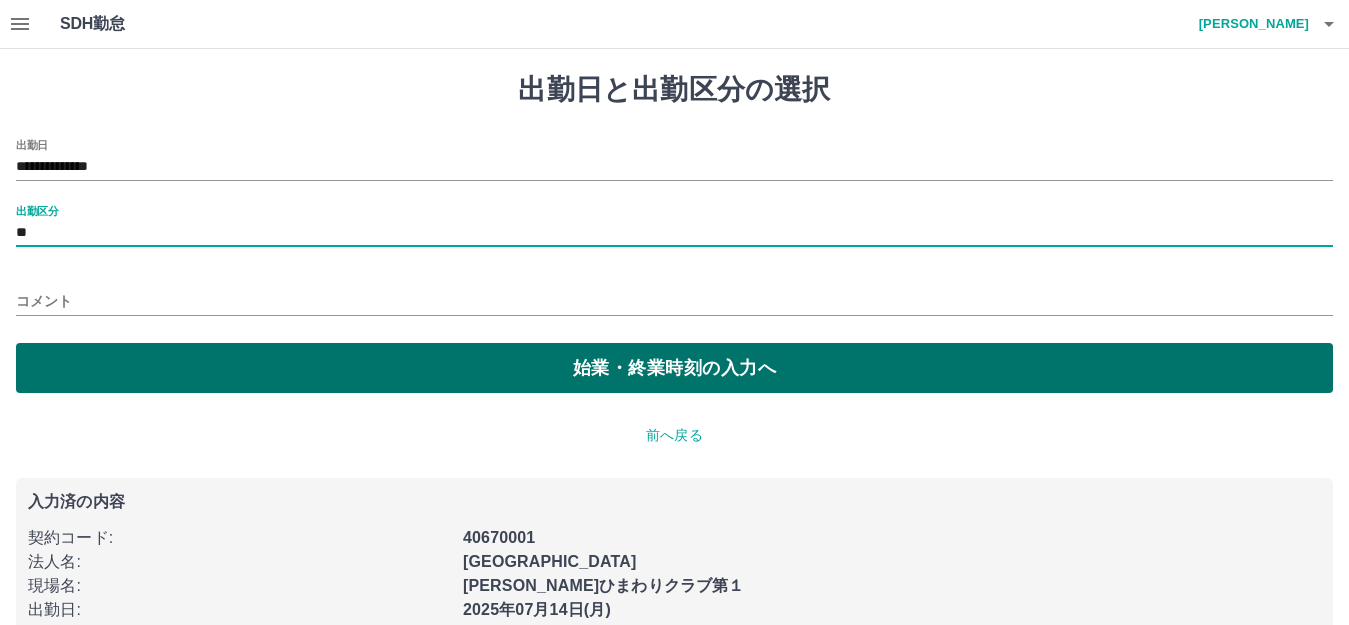 click on "始業・終業時刻の入力へ" at bounding box center [674, 368] 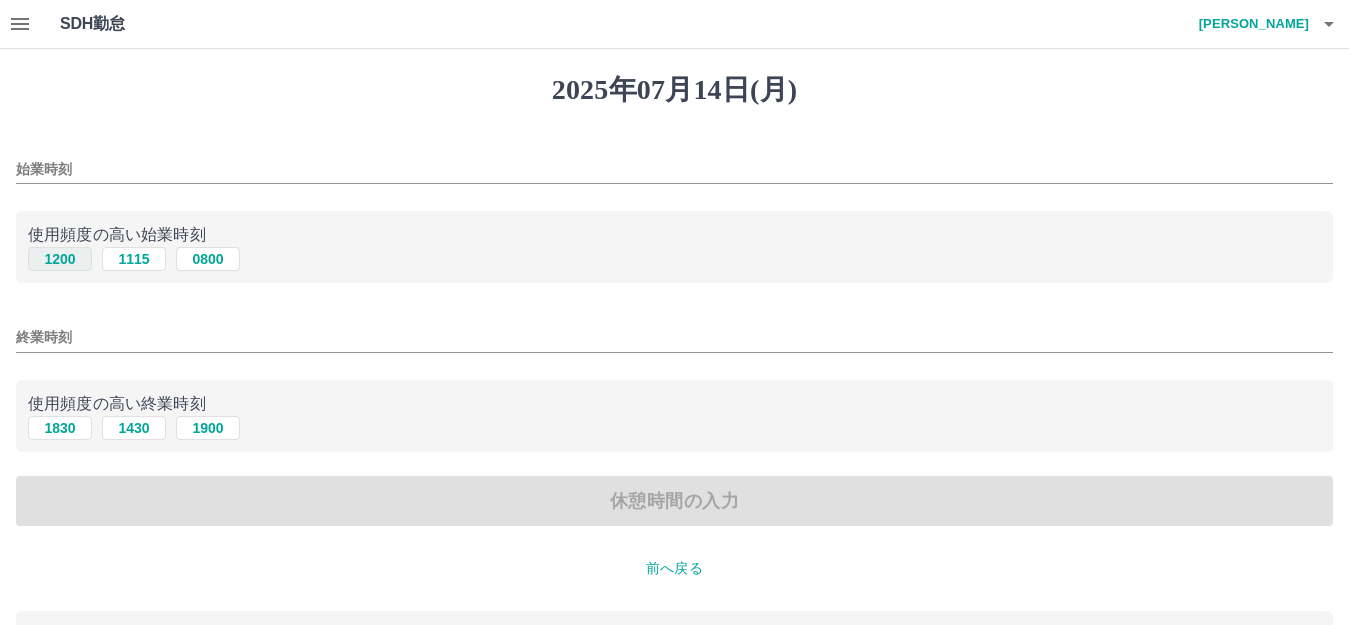 click on "1200" at bounding box center [60, 259] 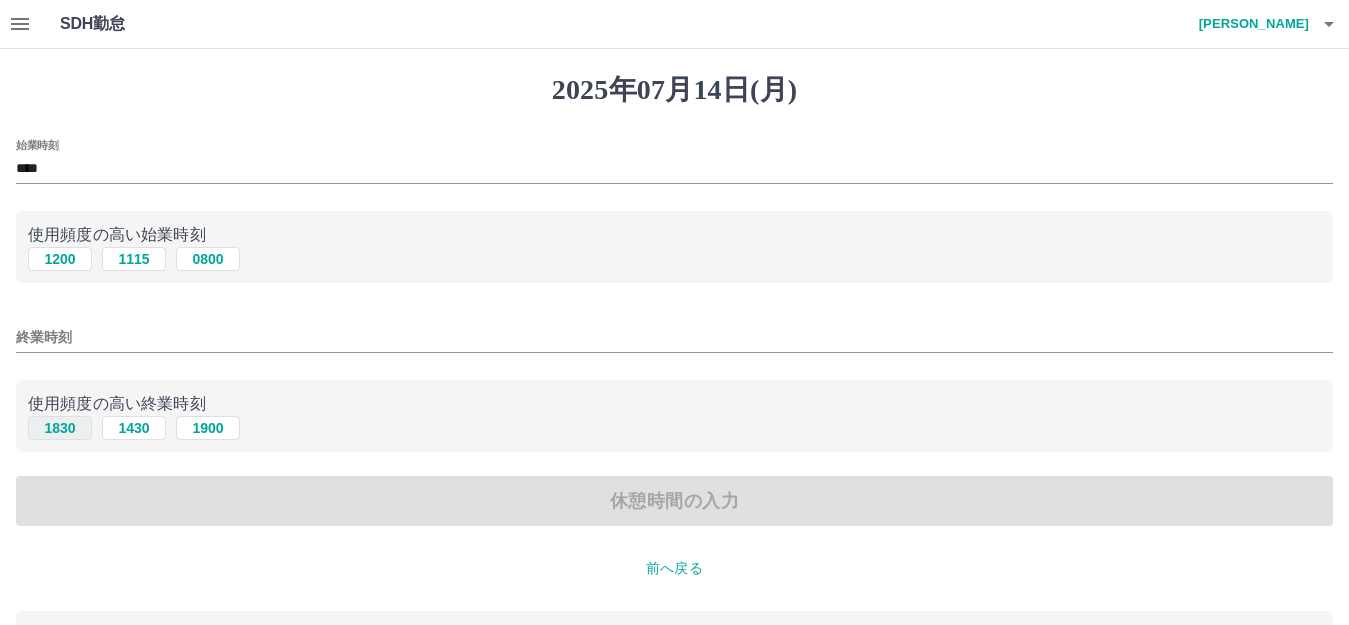 click on "1830" at bounding box center [60, 428] 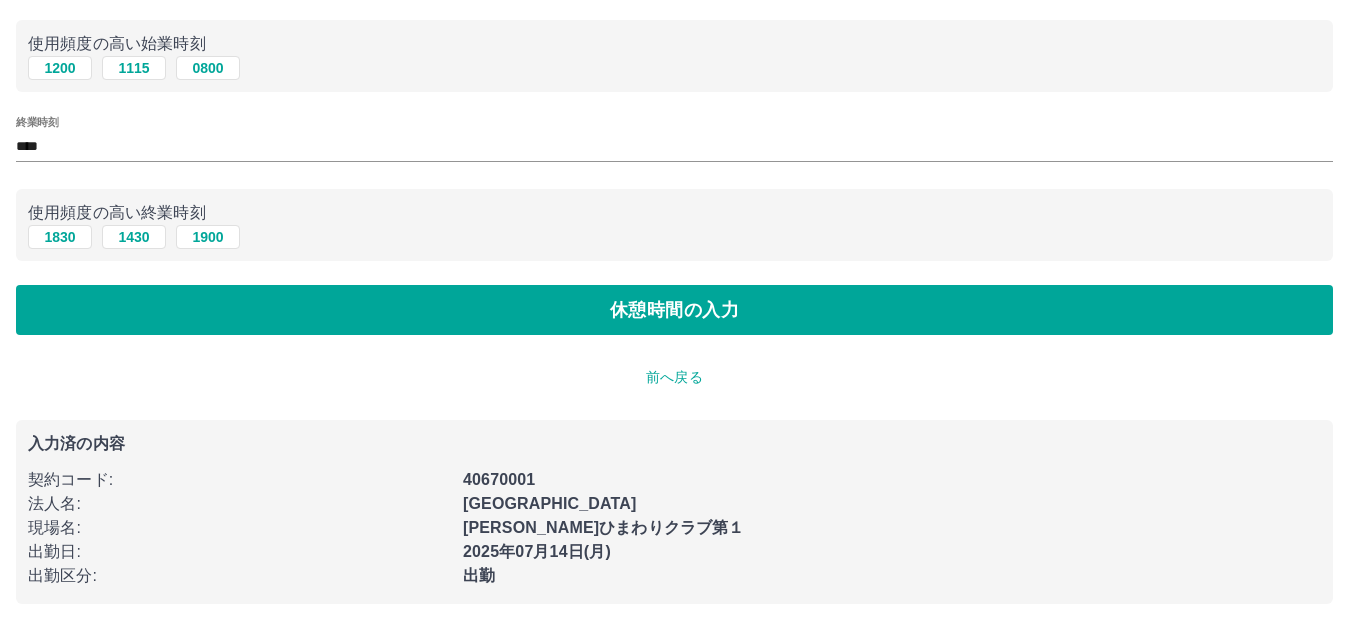 scroll, scrollTop: 195, scrollLeft: 0, axis: vertical 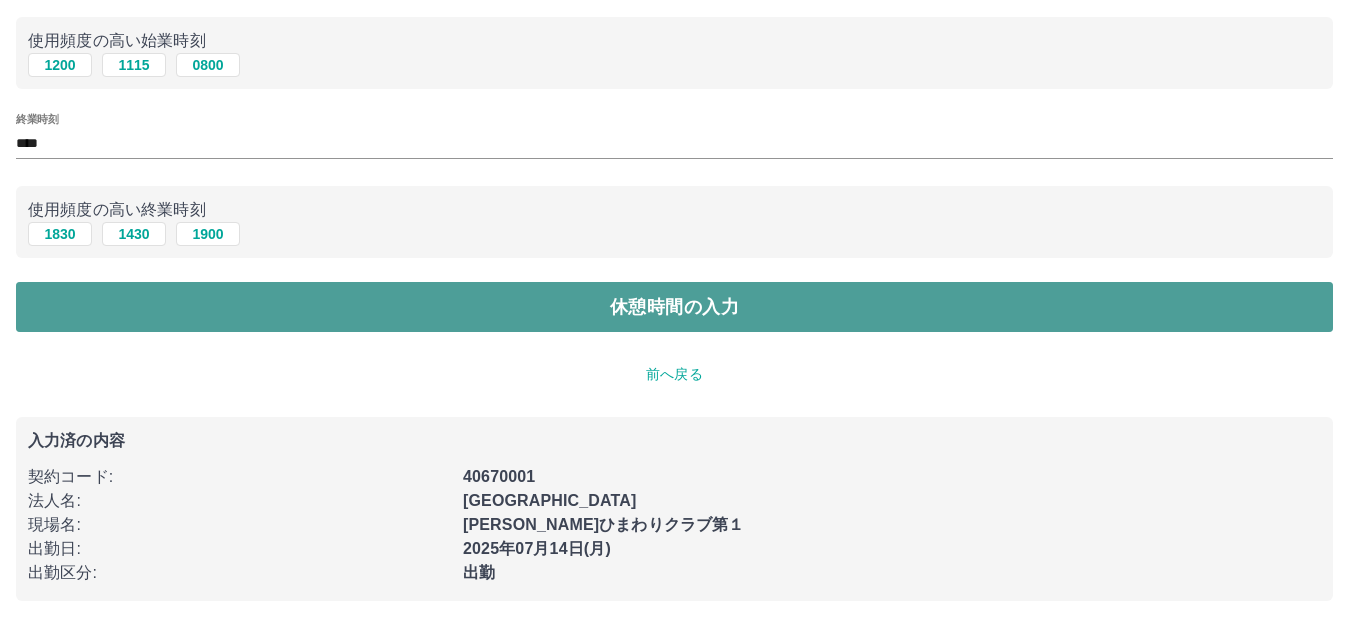 click on "休憩時間の入力" at bounding box center [674, 307] 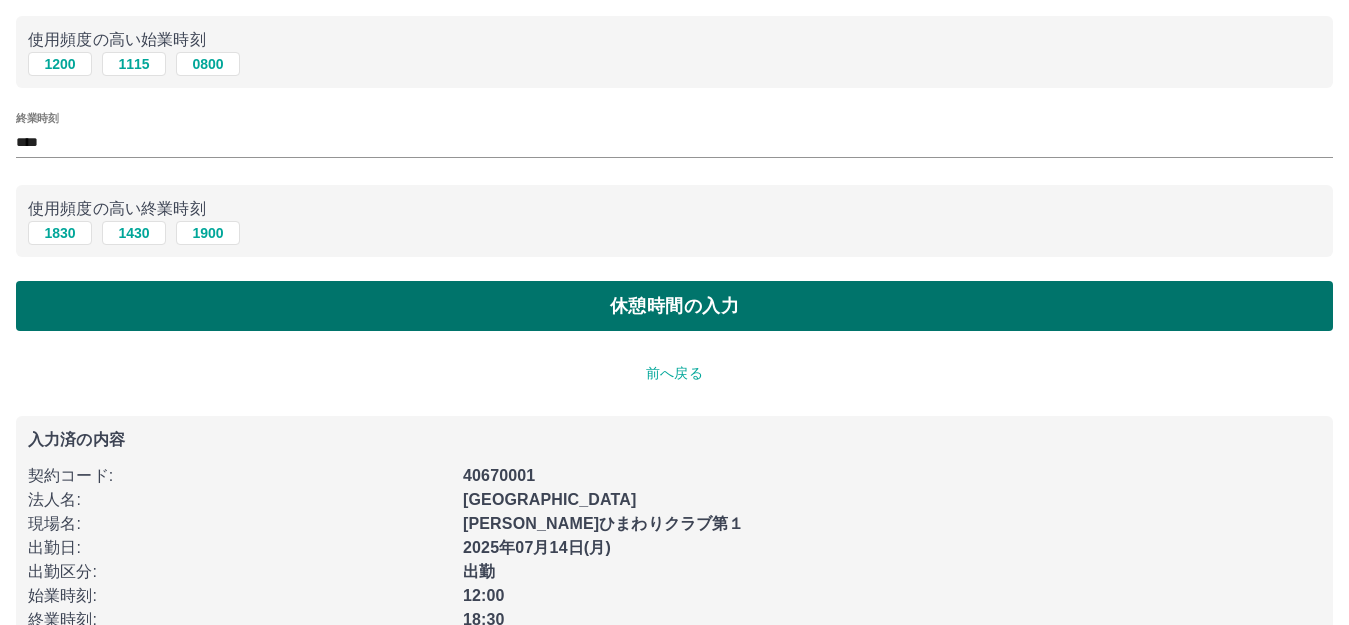 scroll, scrollTop: 0, scrollLeft: 0, axis: both 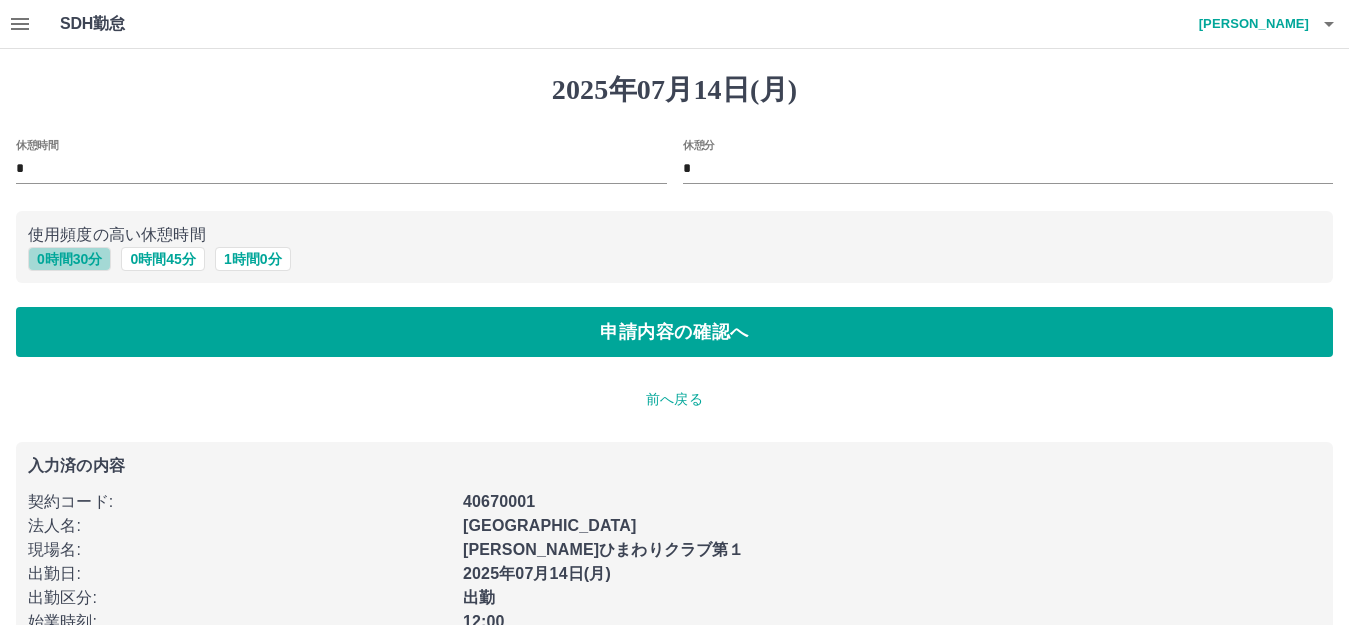 click on "0 時間 30 分" at bounding box center [69, 259] 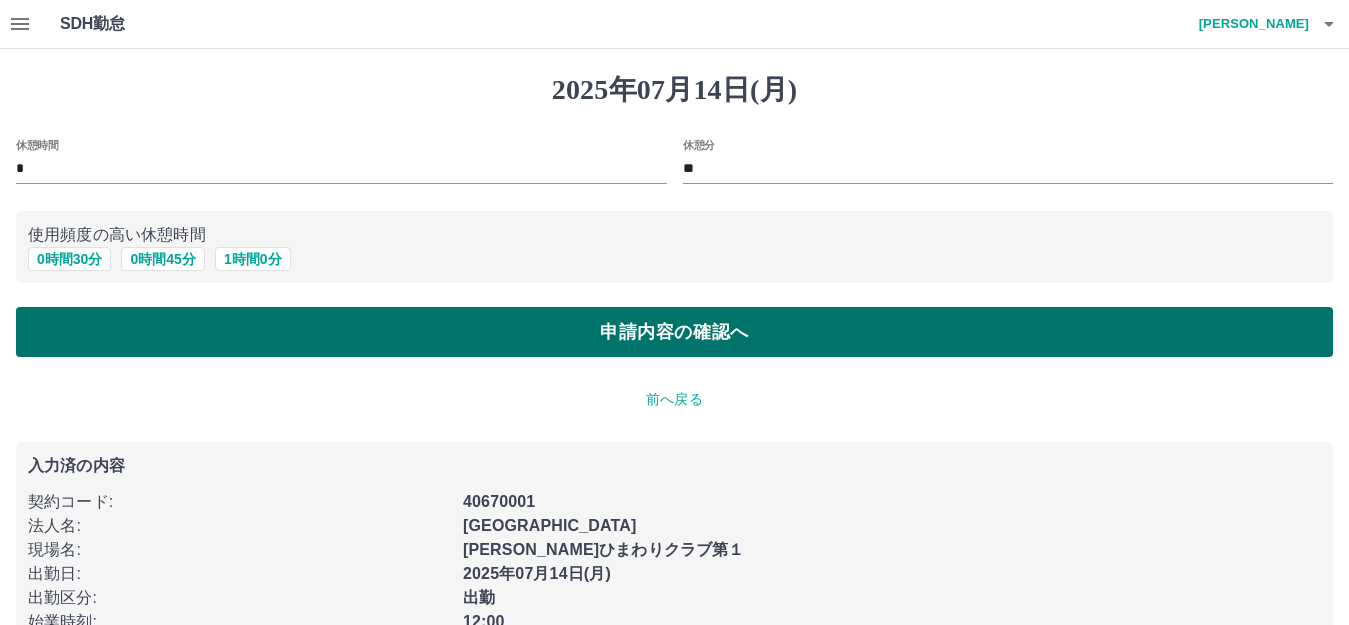 click on "申請内容の確認へ" at bounding box center [674, 332] 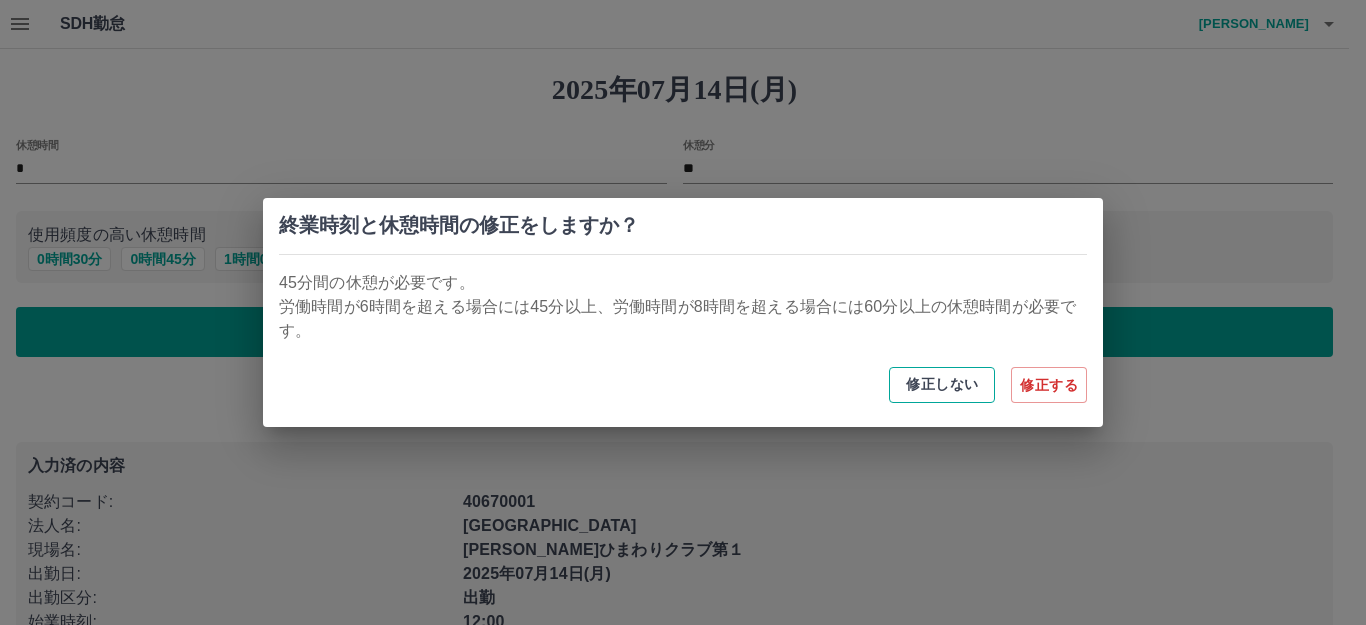 click on "修正しない" at bounding box center (942, 385) 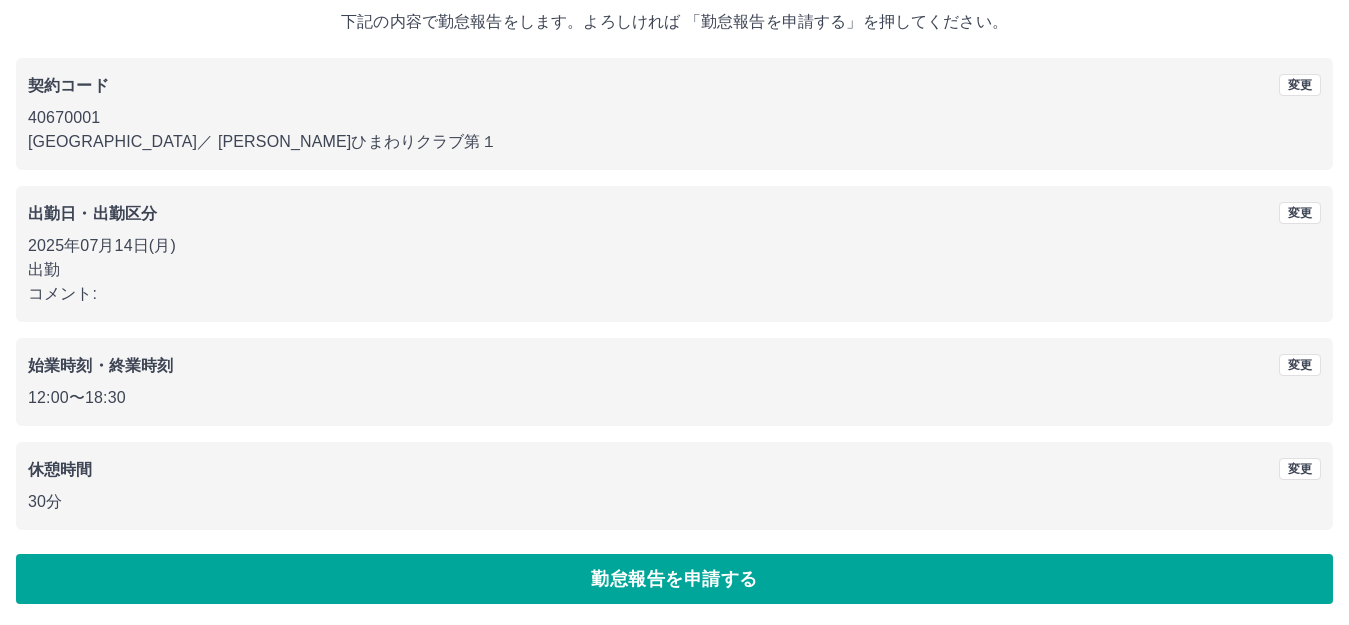 scroll, scrollTop: 124, scrollLeft: 0, axis: vertical 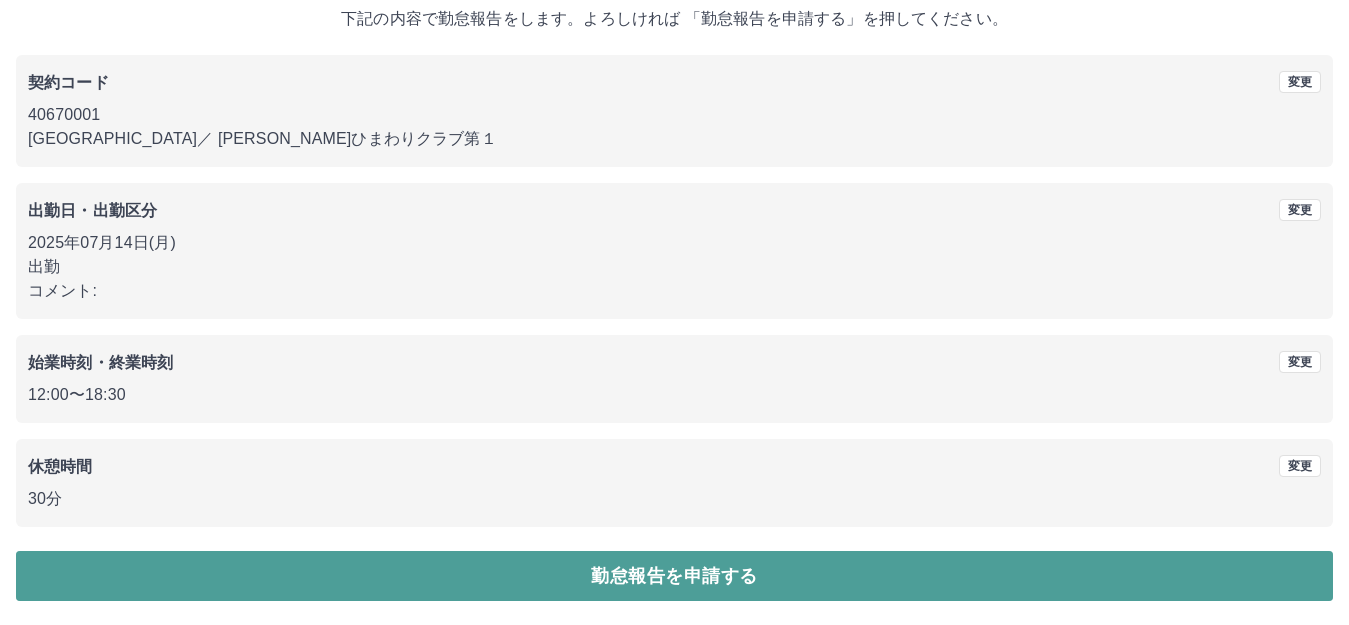 click on "勤怠報告を申請する" at bounding box center [674, 576] 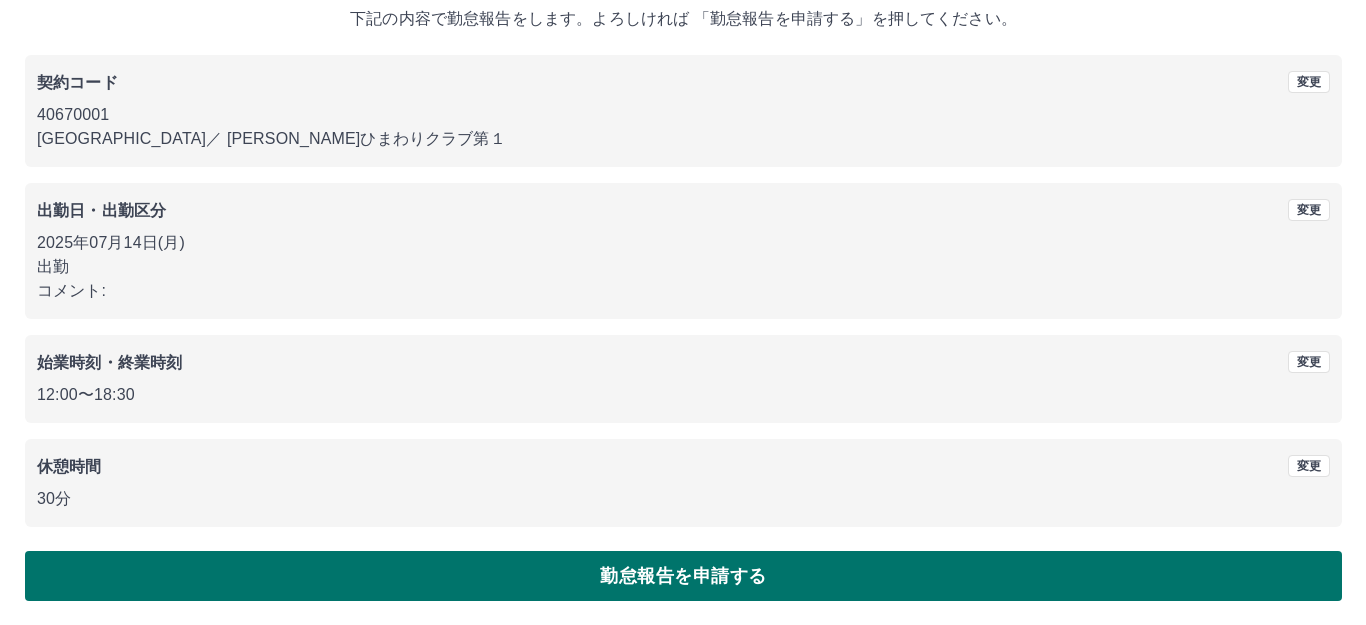 scroll, scrollTop: 0, scrollLeft: 0, axis: both 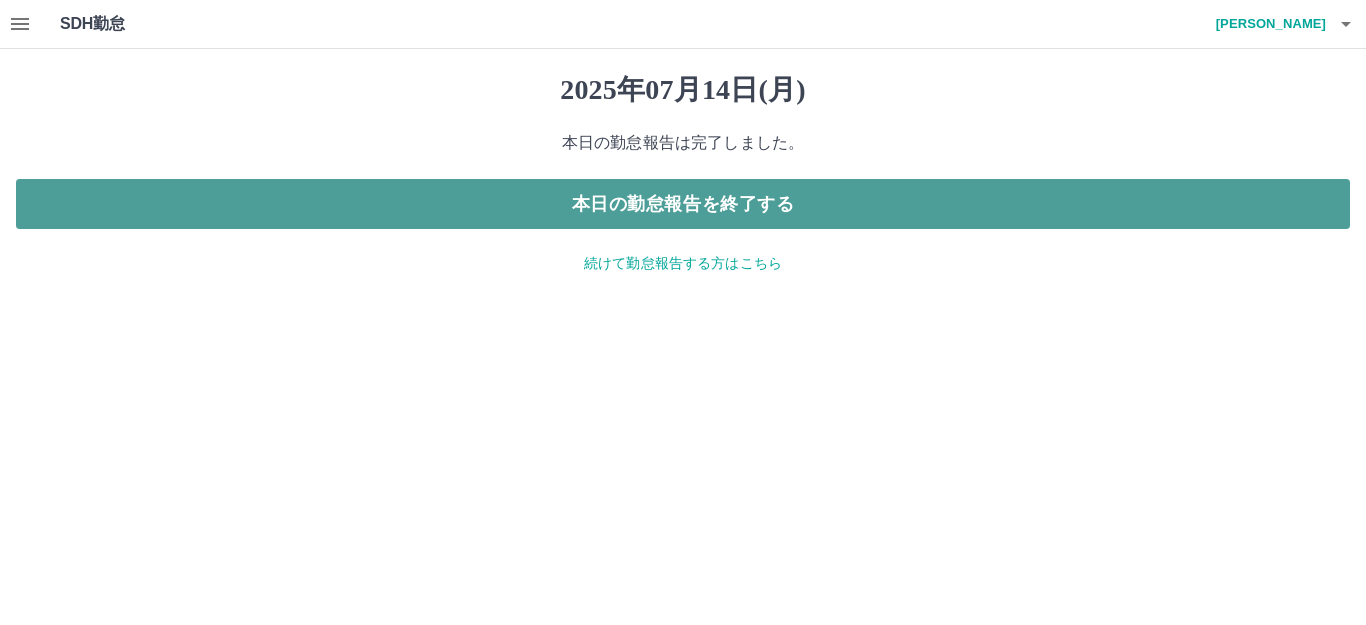 click on "本日の勤怠報告を終了する" at bounding box center [683, 204] 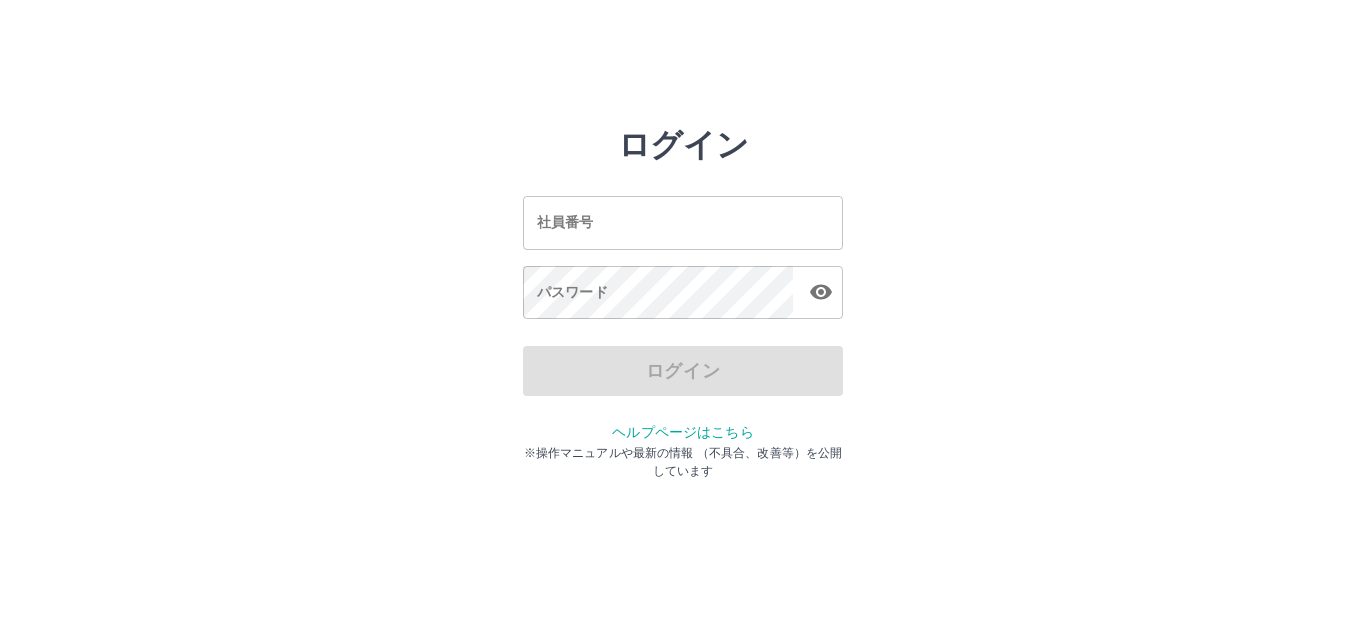 scroll, scrollTop: 0, scrollLeft: 0, axis: both 